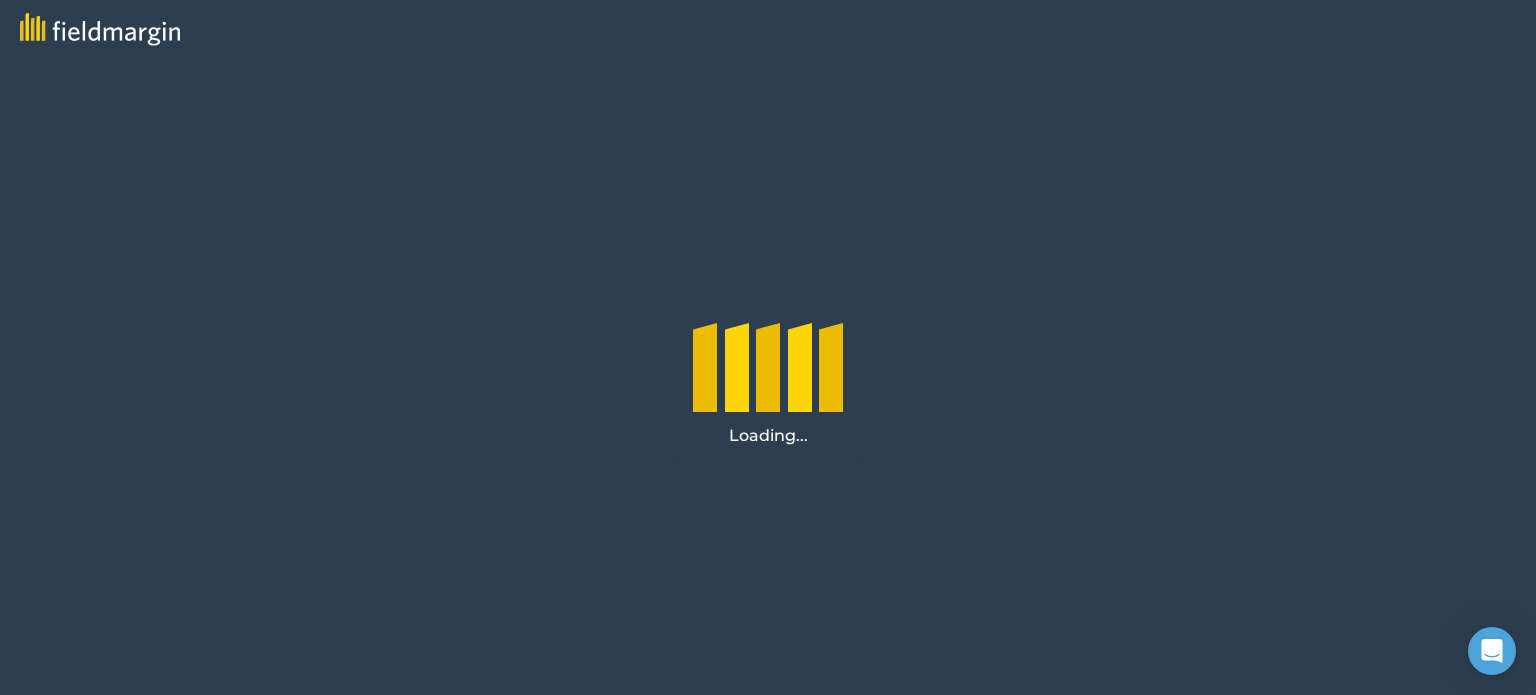 scroll, scrollTop: 0, scrollLeft: 0, axis: both 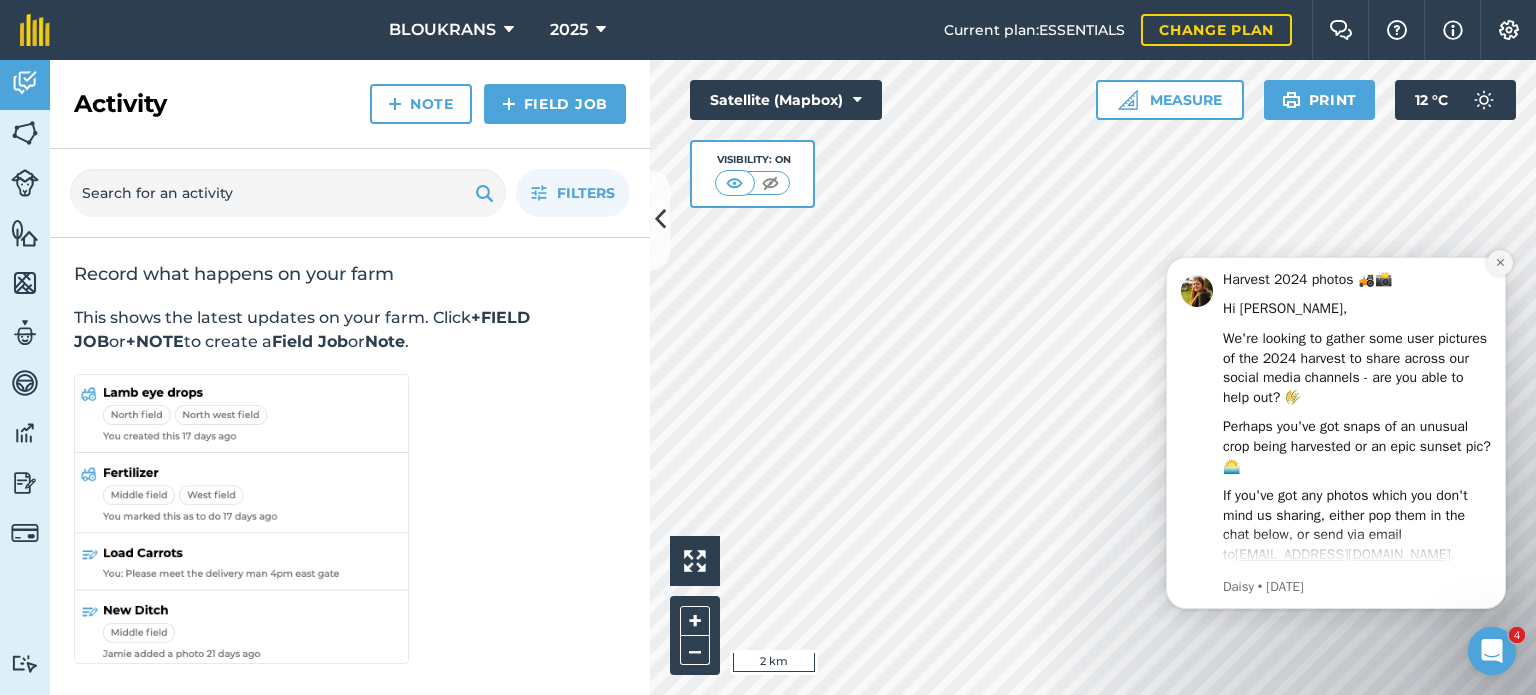click 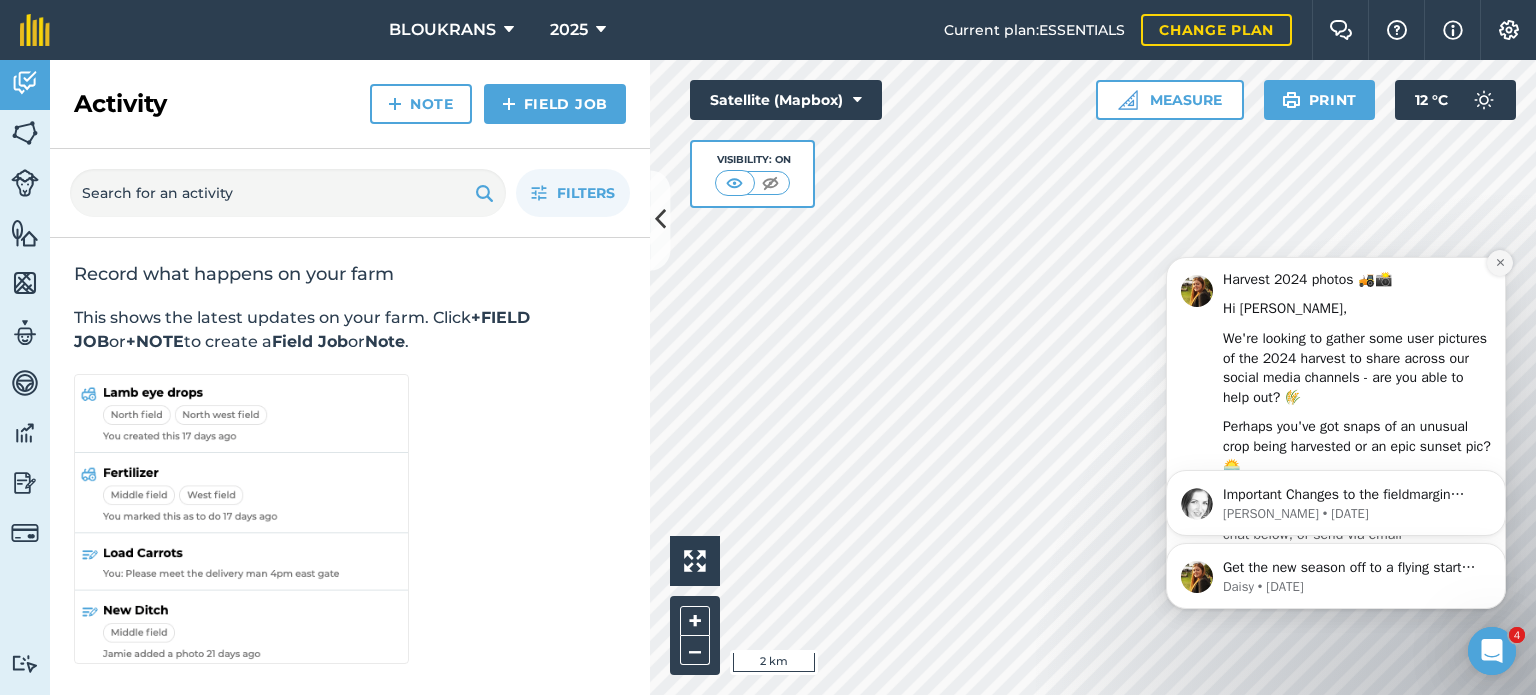 click 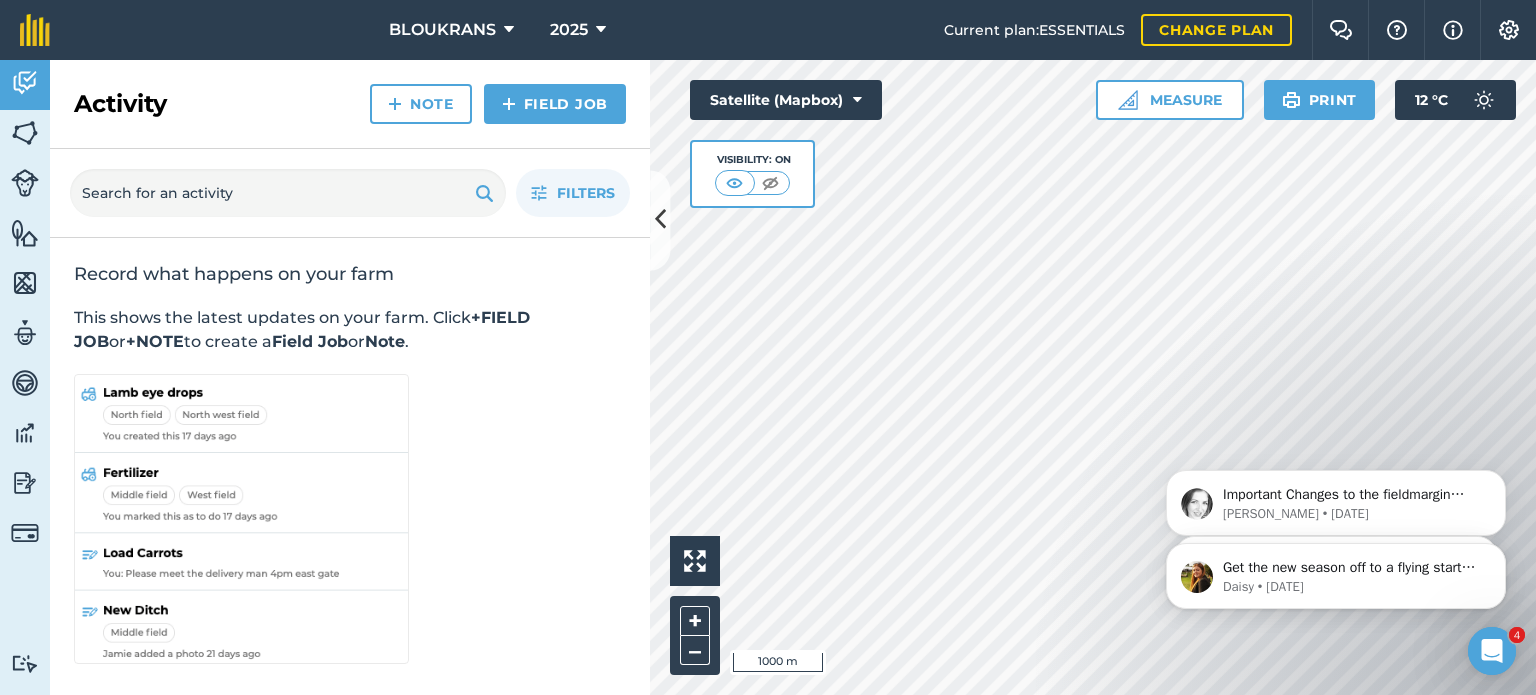 click on "Activity Fields Livestock Features Maps Team Vehicles Data Reporting Billing Tutorials Tutorials Activity   Note   Field Job Filters Record what happens on your farm This shows the latest updates on your farm. Click  +FIELD JOB  or  +NOTE  to create a  Field Job  or  Note . Hello i 1000 m + – Satellite (Mapbox) Visibility: On Measure Print 12   ° C" at bounding box center [768, 377] 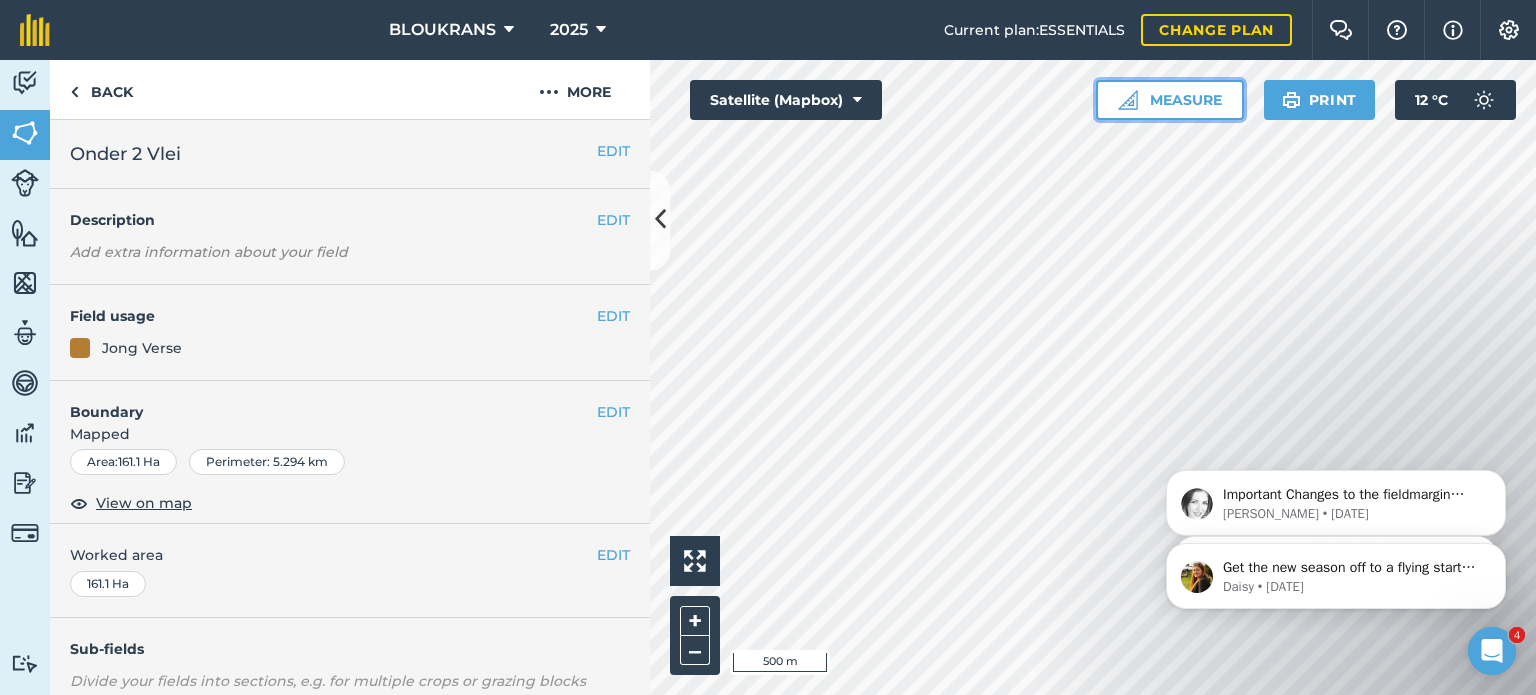 click on "Measure" at bounding box center [1170, 100] 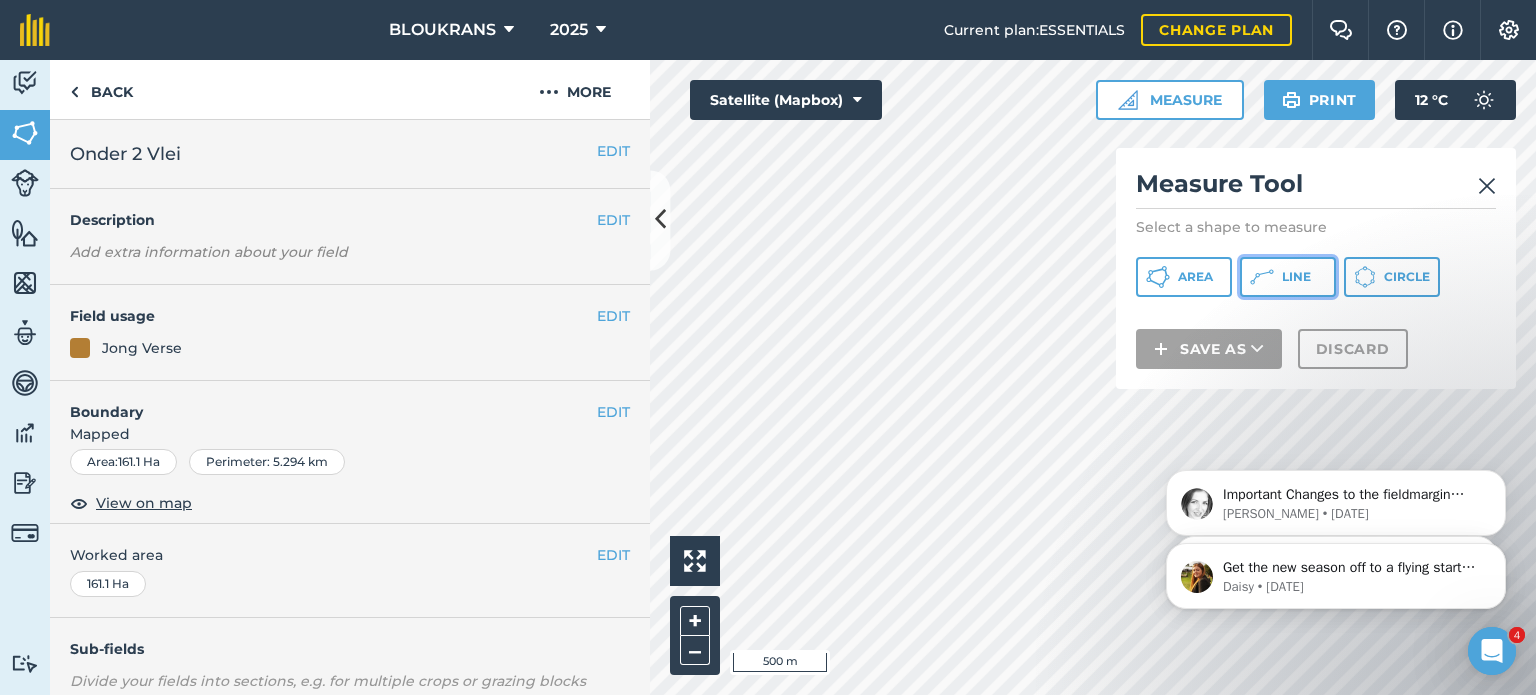 click on "Line" at bounding box center (1296, 277) 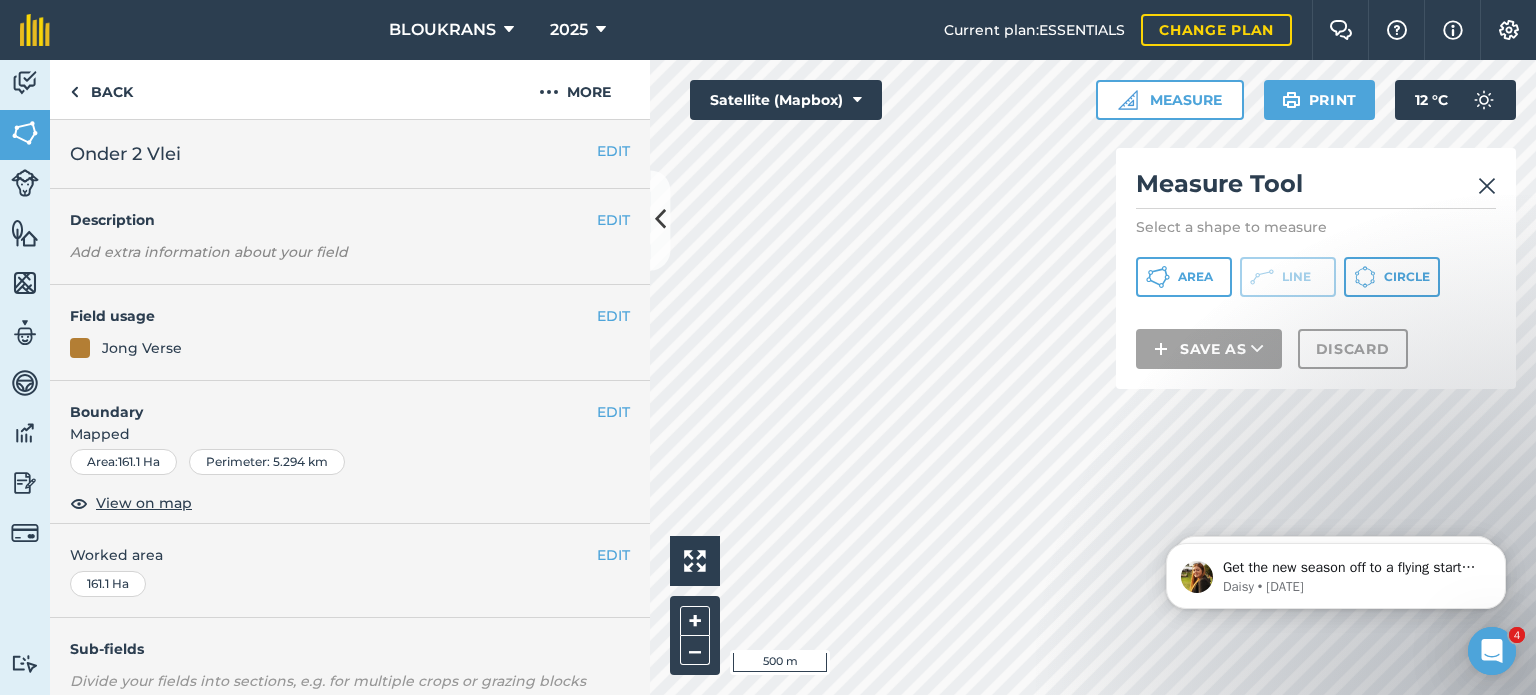 click at bounding box center [1487, 186] 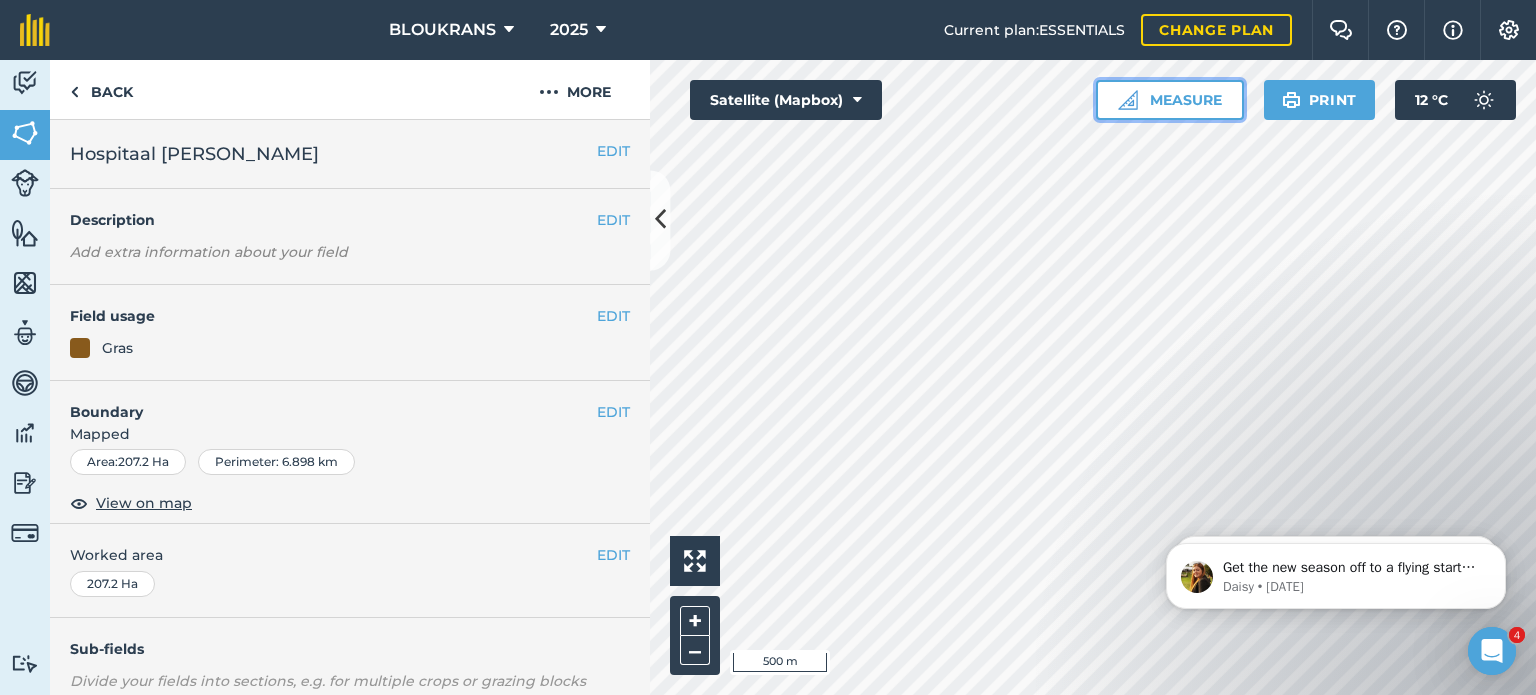 click on "Measure" at bounding box center [1170, 100] 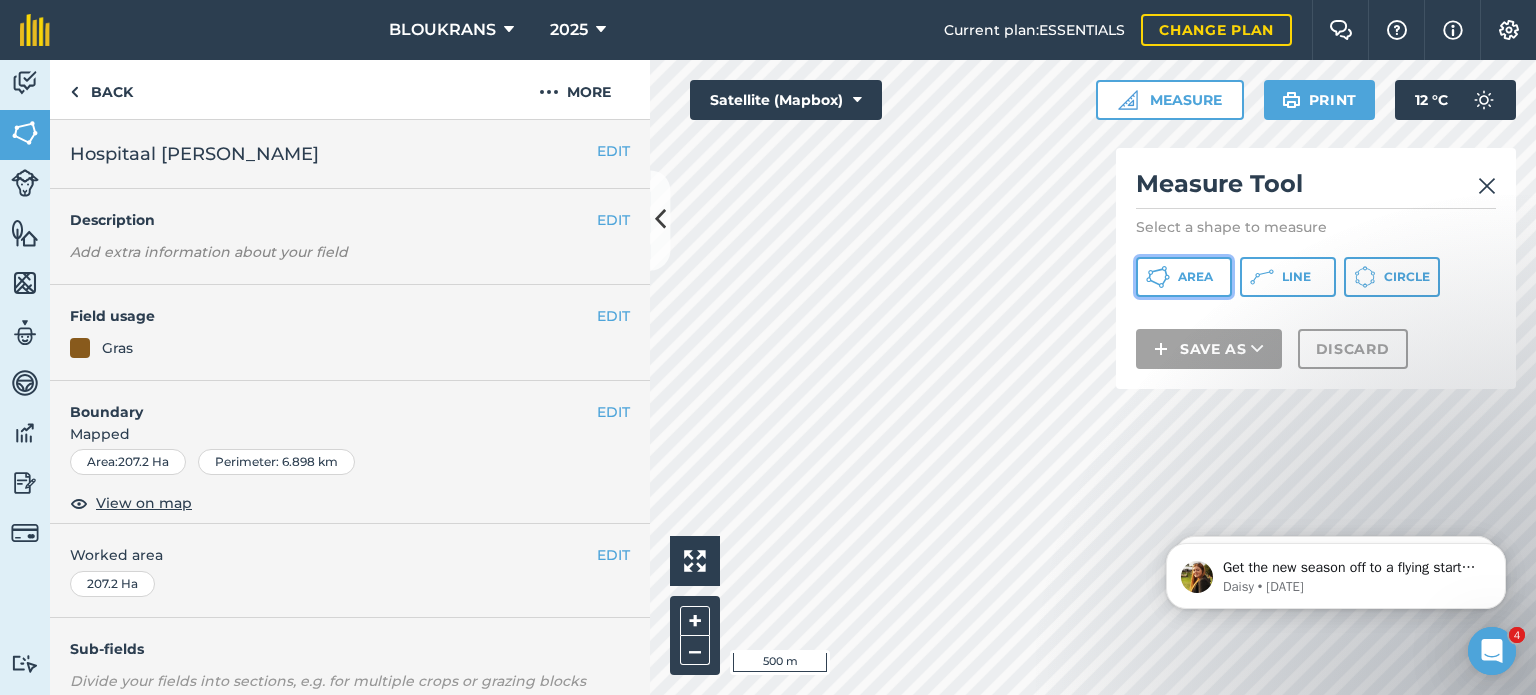click on "Area" at bounding box center [1195, 277] 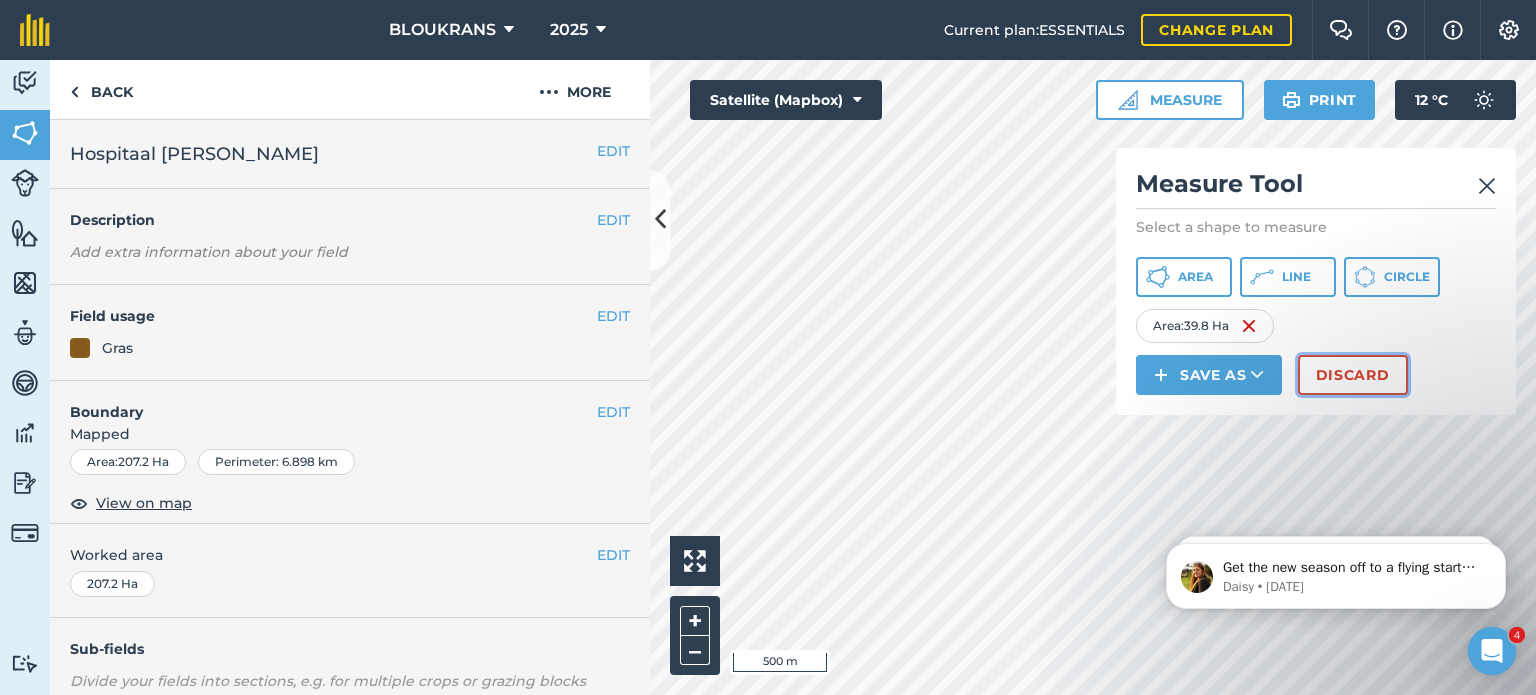 click on "Discard" at bounding box center (1353, 375) 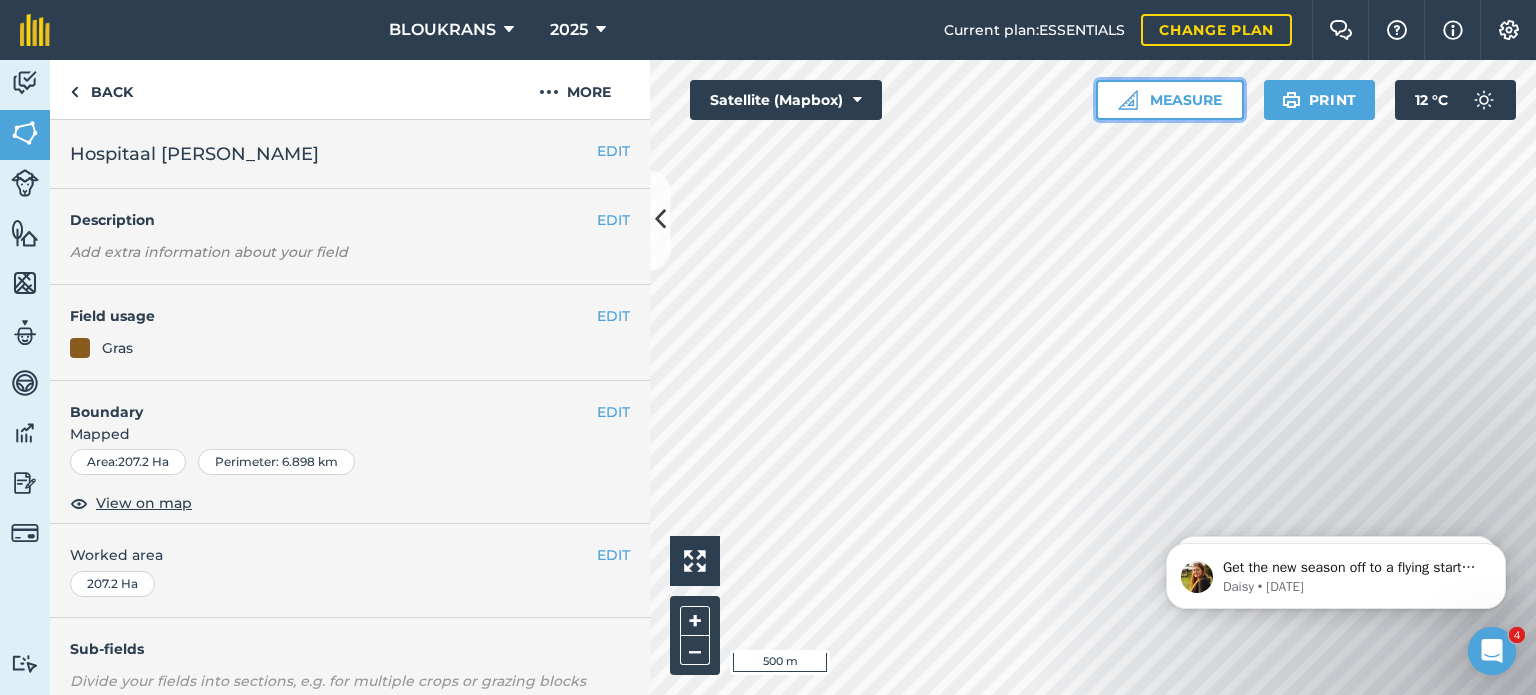 click on "Measure" at bounding box center (1170, 100) 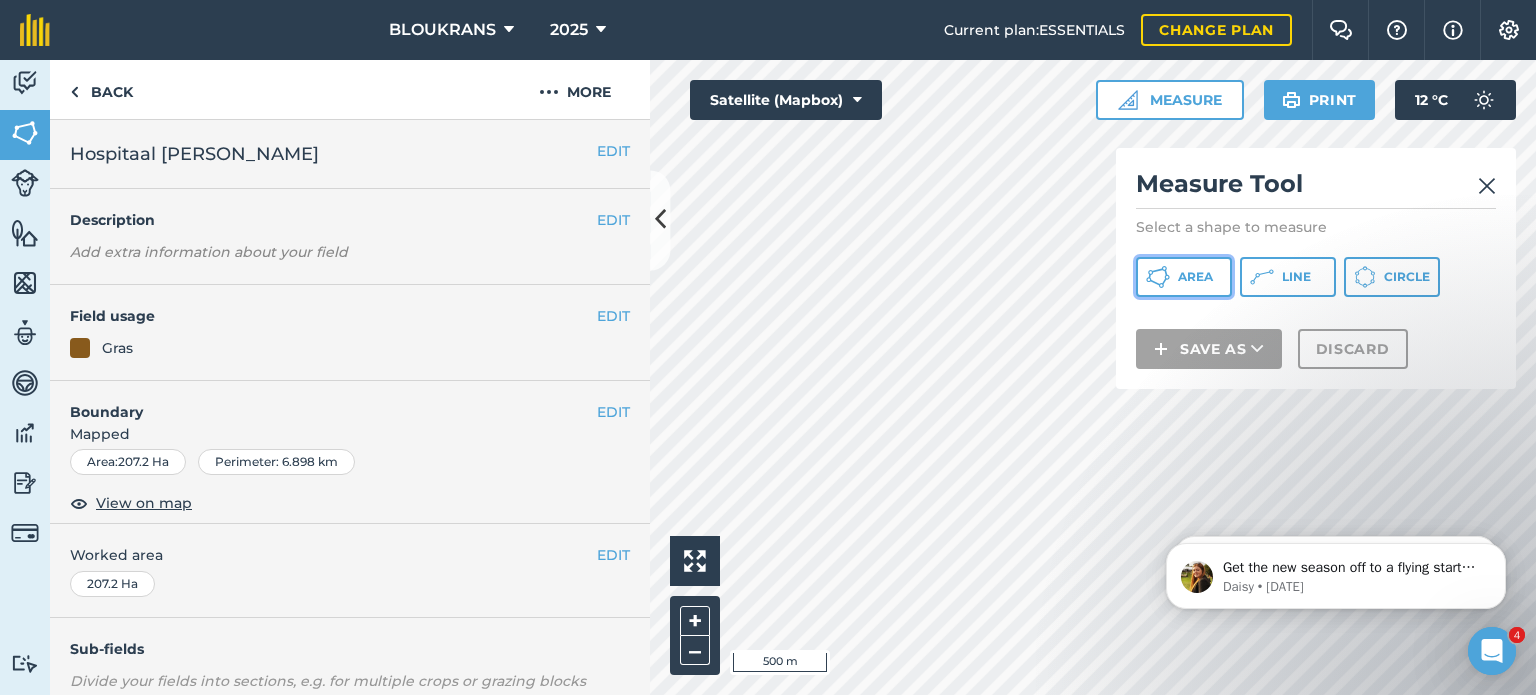 click on "Area" at bounding box center (1195, 277) 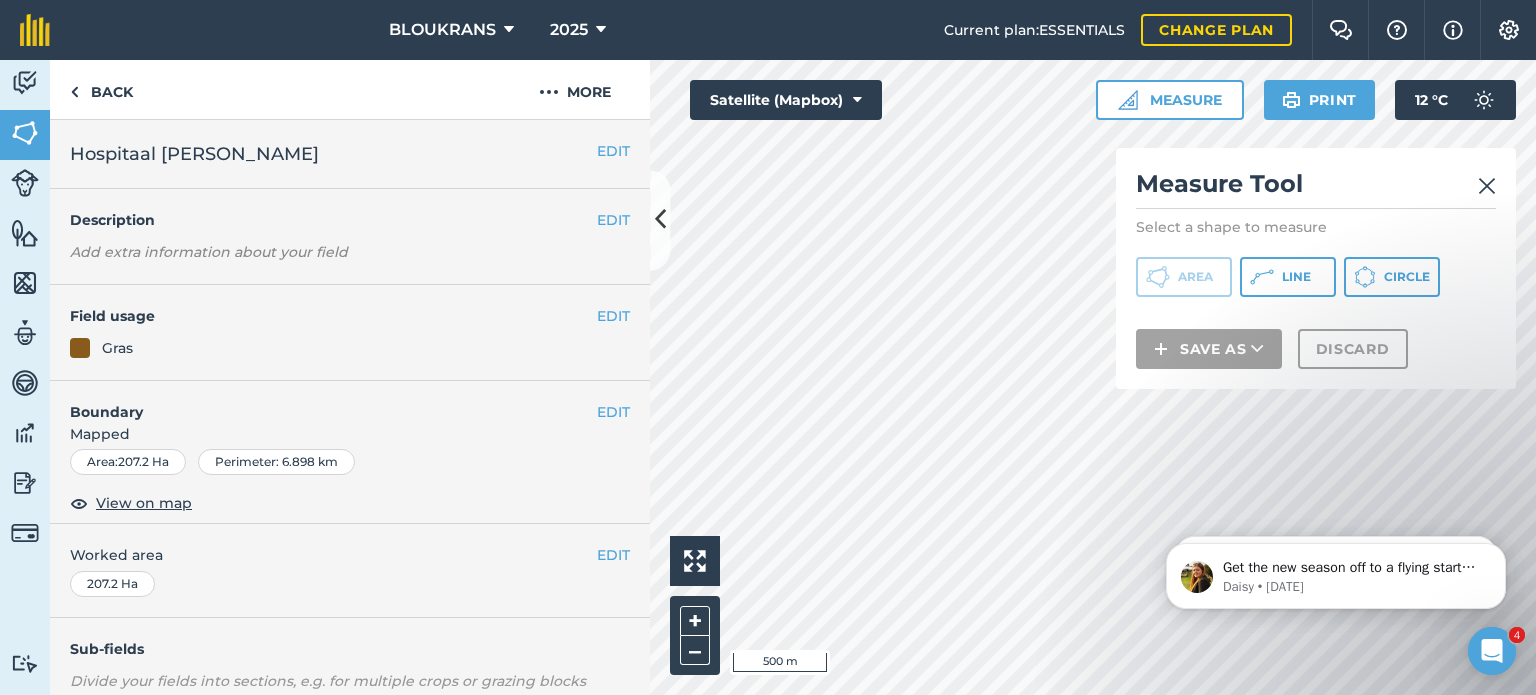 click on "Measure Tool Select a shape to measure Area Line Circle   Save as   Discard" at bounding box center [1316, 268] 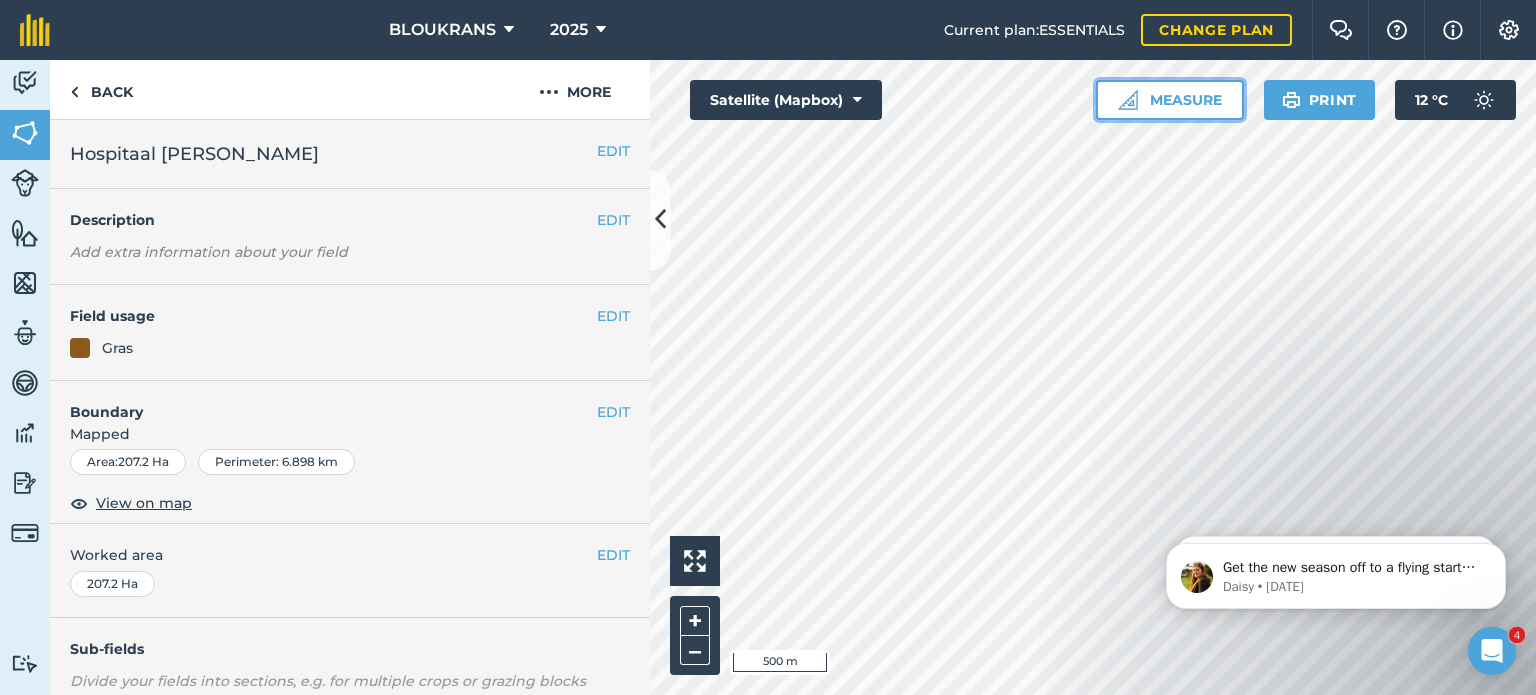 click on "Measure" at bounding box center (1170, 100) 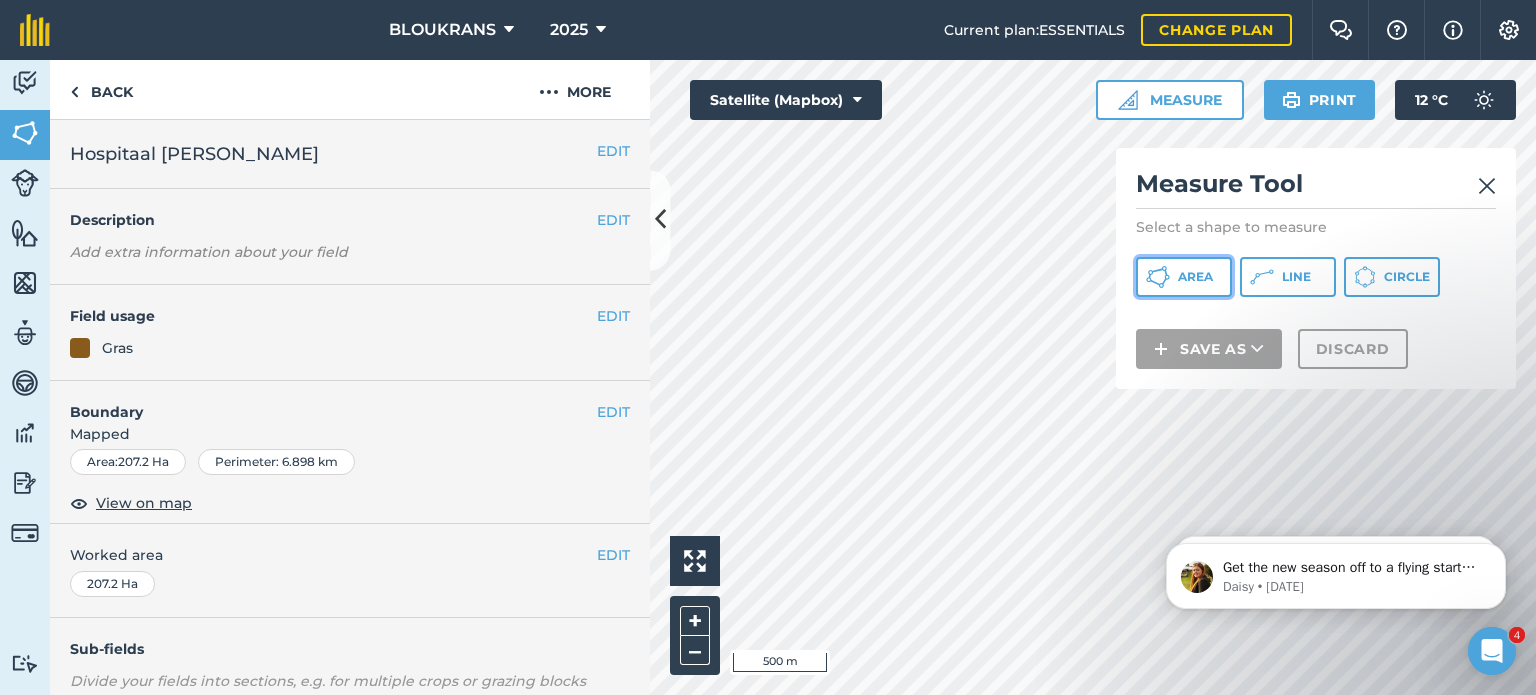 click on "Area" at bounding box center [1184, 277] 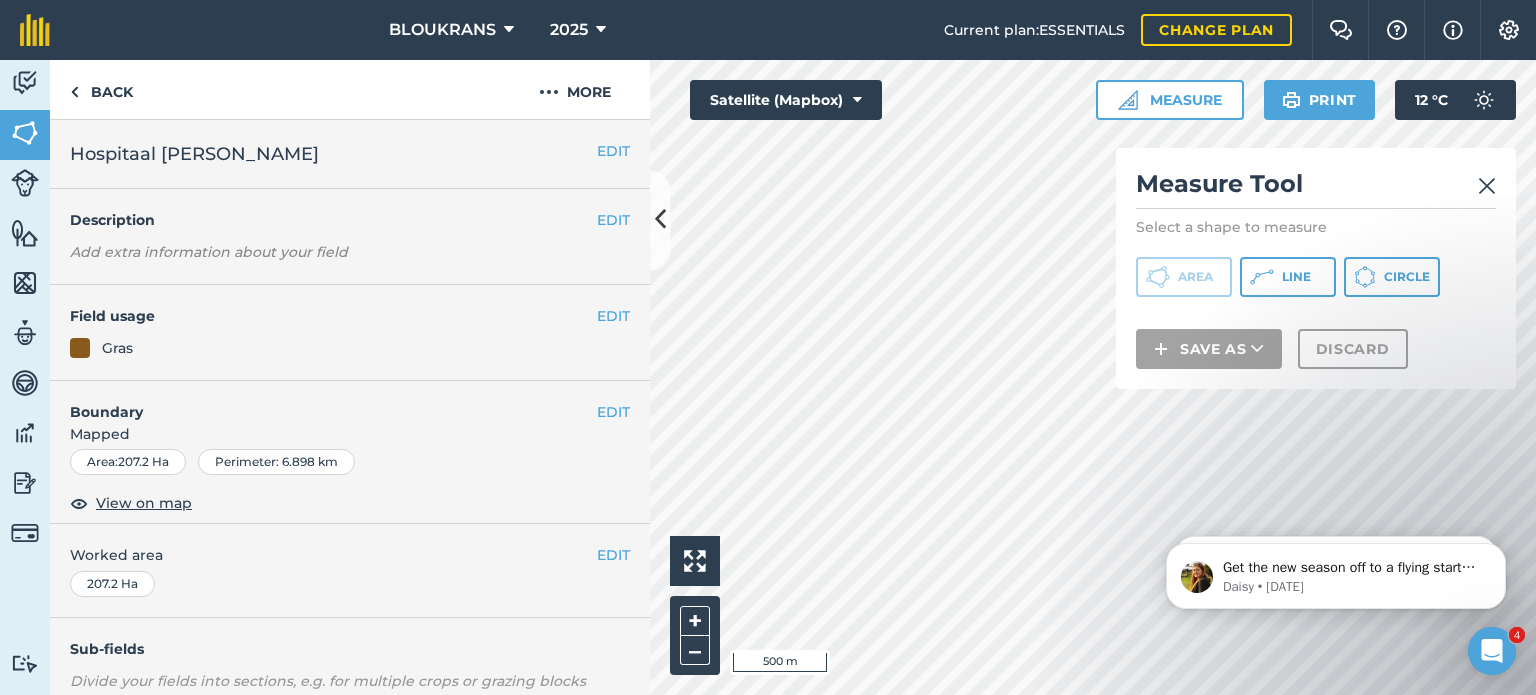 click at bounding box center (1487, 186) 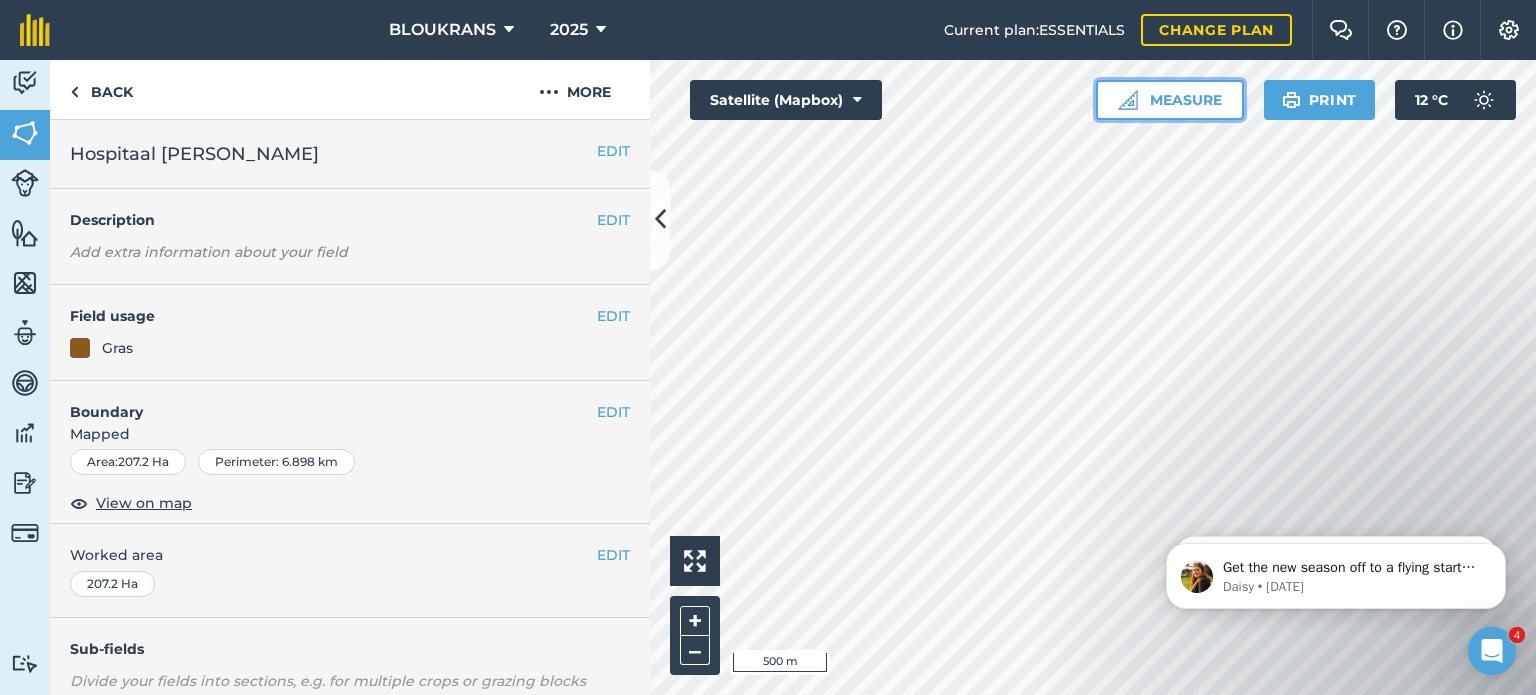 click on "Measure" at bounding box center [1170, 100] 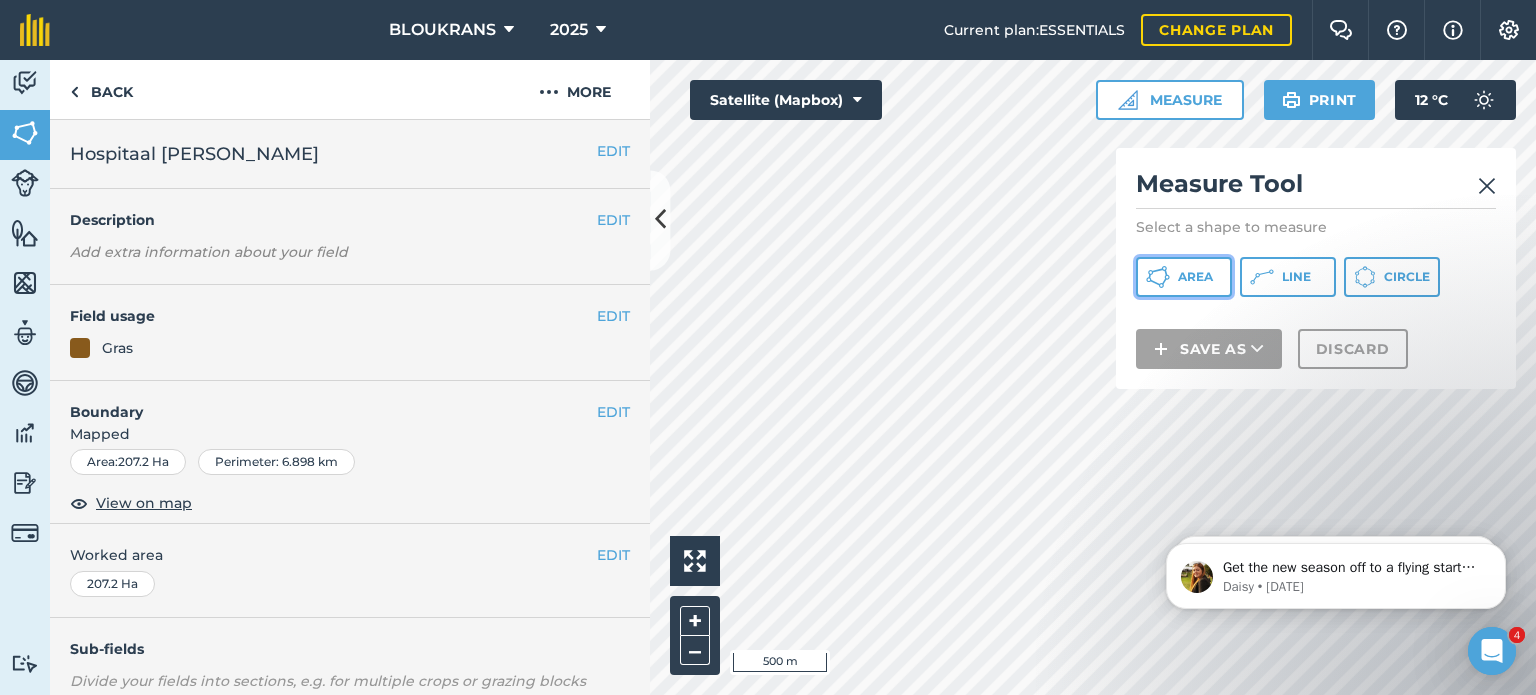 click on "Area" at bounding box center [1195, 277] 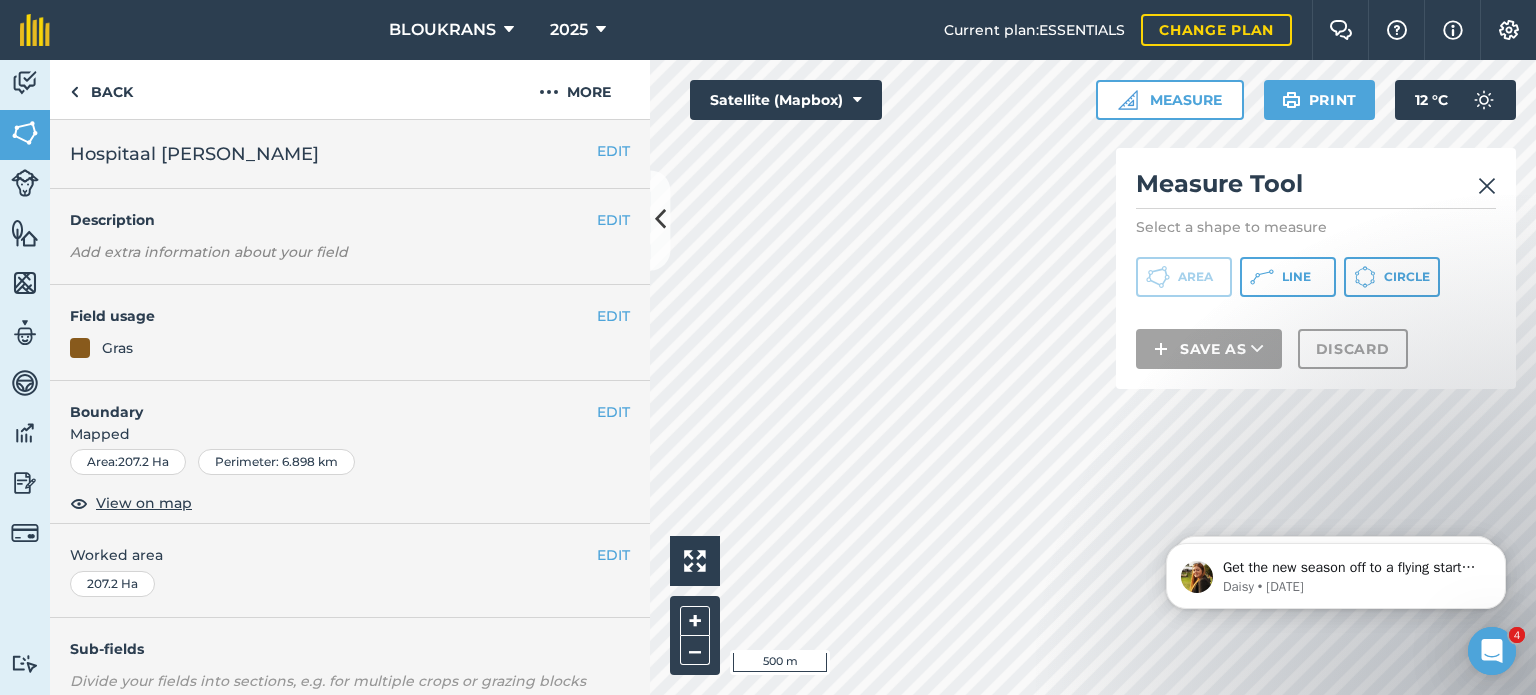 click at bounding box center [1487, 186] 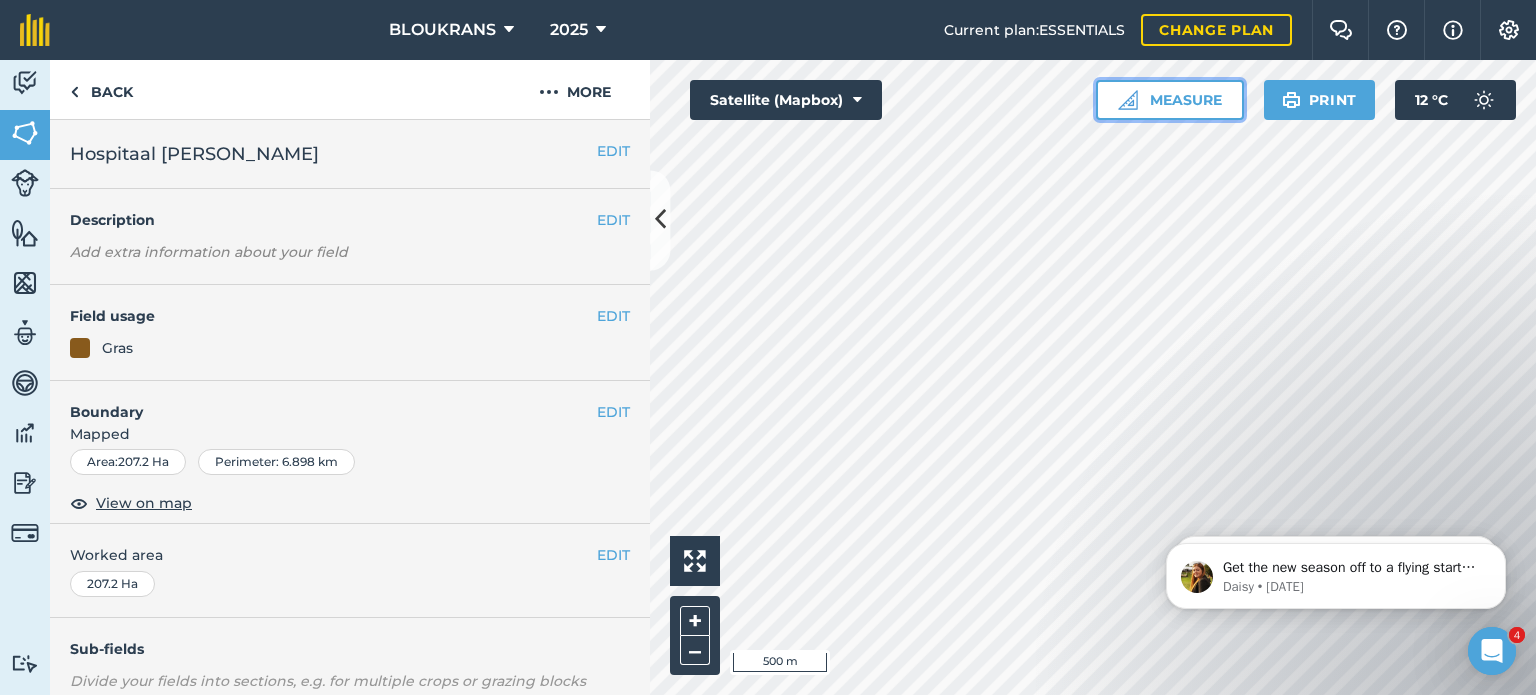 click on "Measure" at bounding box center (1170, 100) 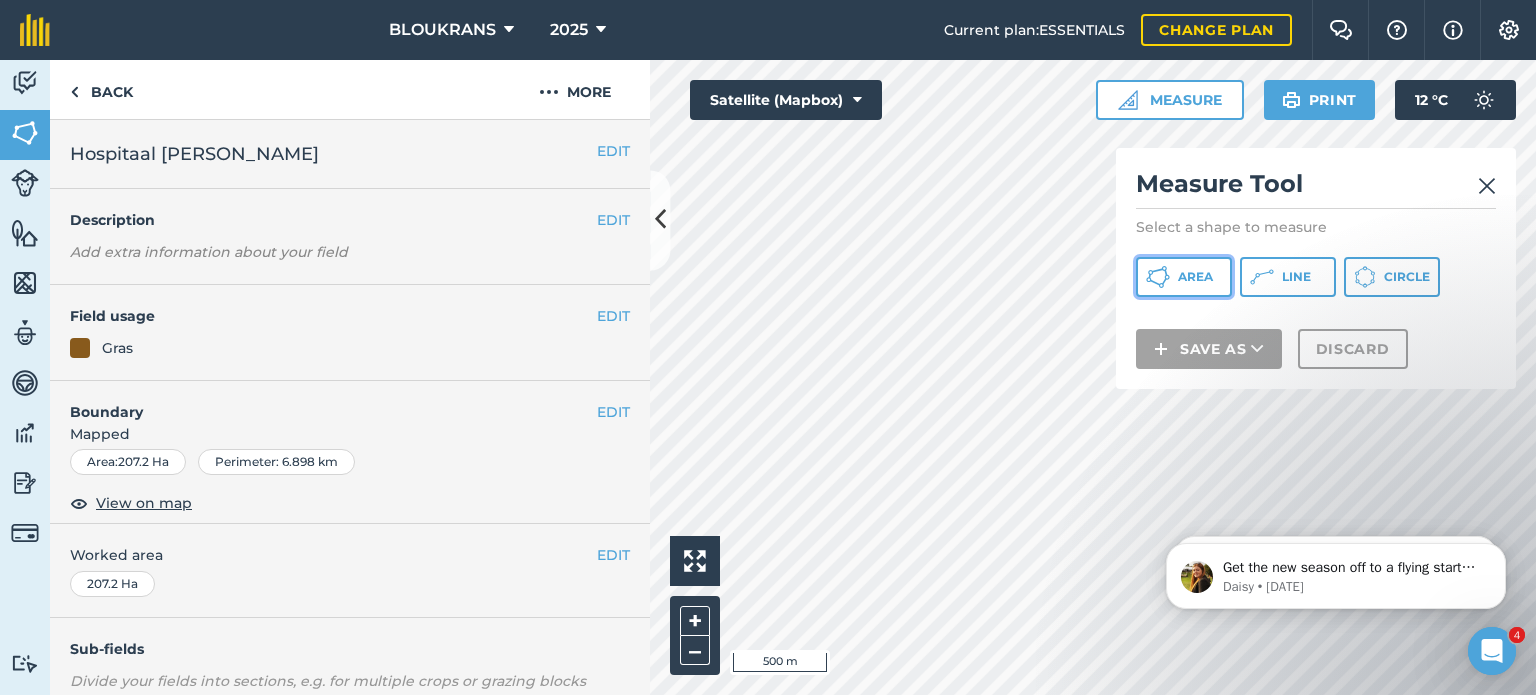 click on "Area" at bounding box center [1195, 277] 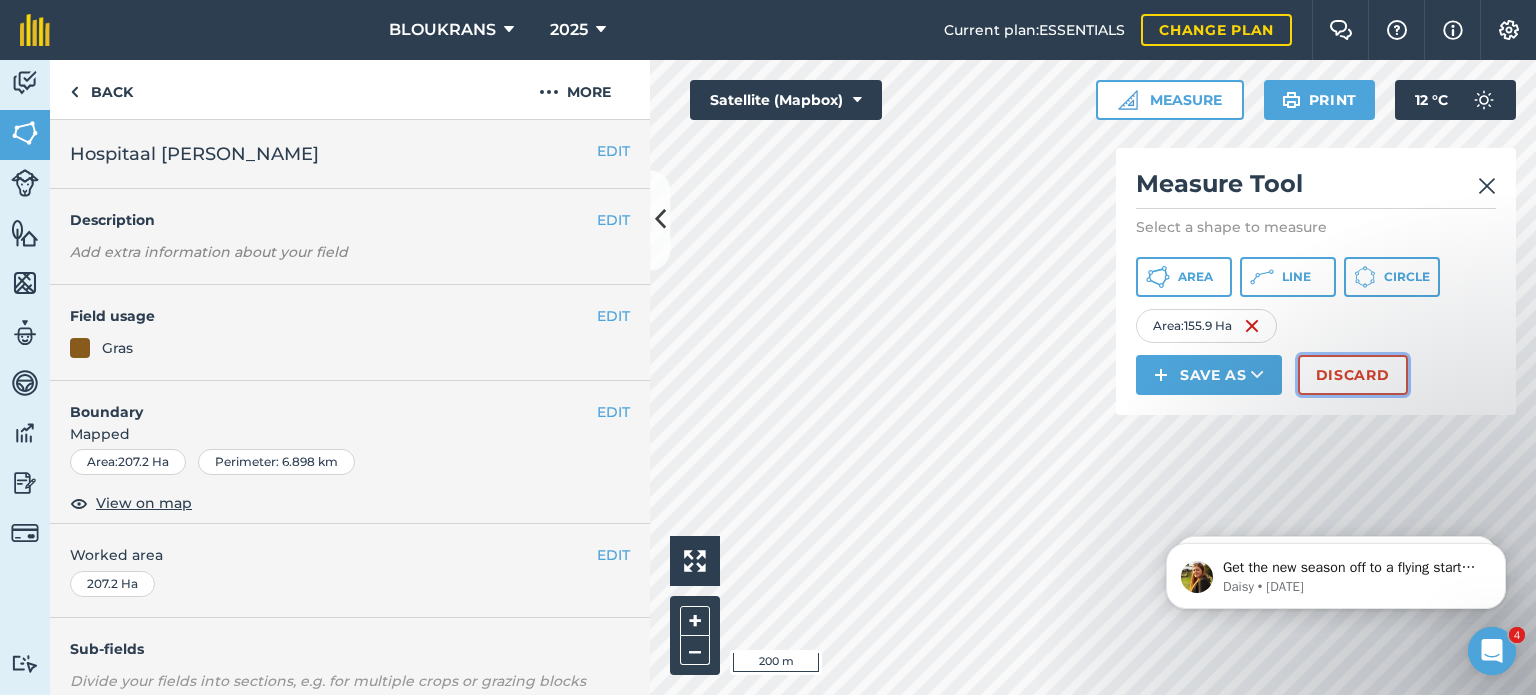 drag, startPoint x: 21, startPoint y: 144, endPoint x: 1382, endPoint y: 364, distance: 1378.6664 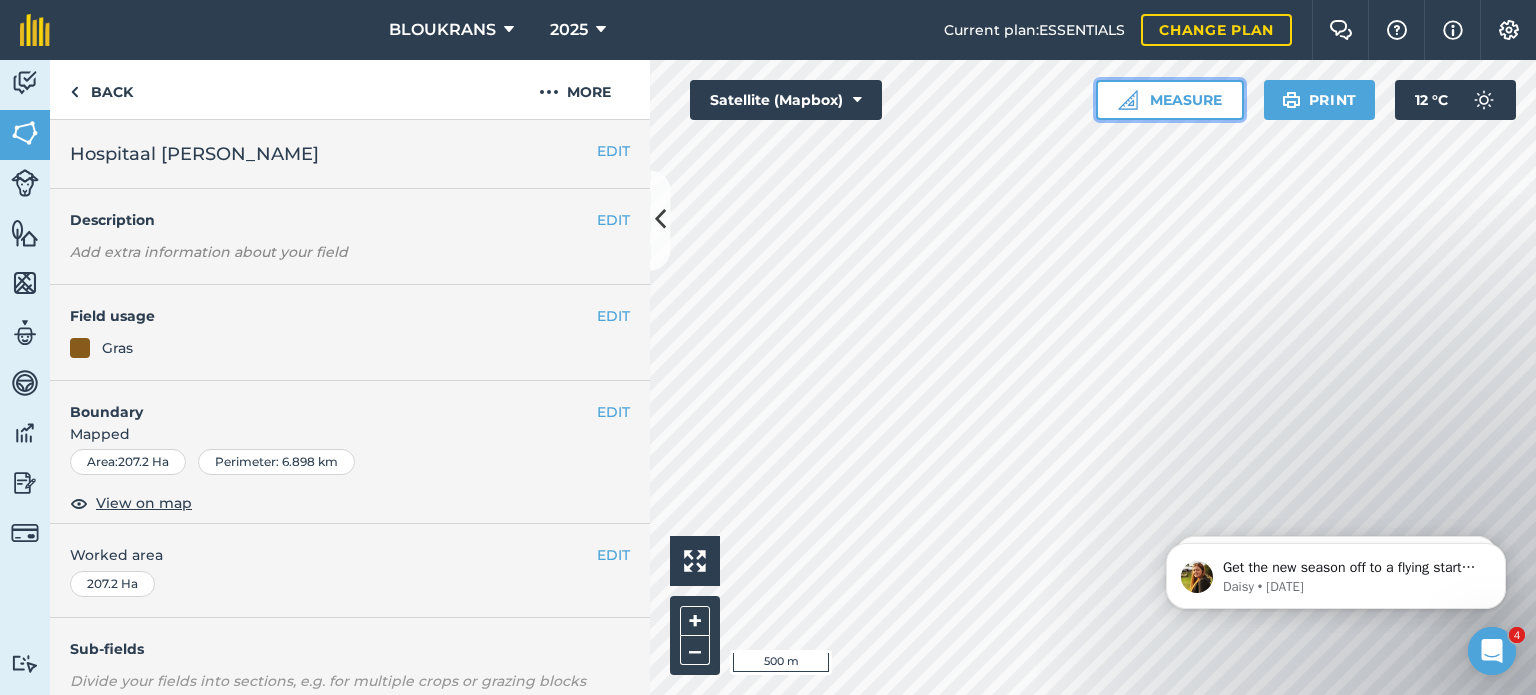 click on "Measure" at bounding box center [1170, 100] 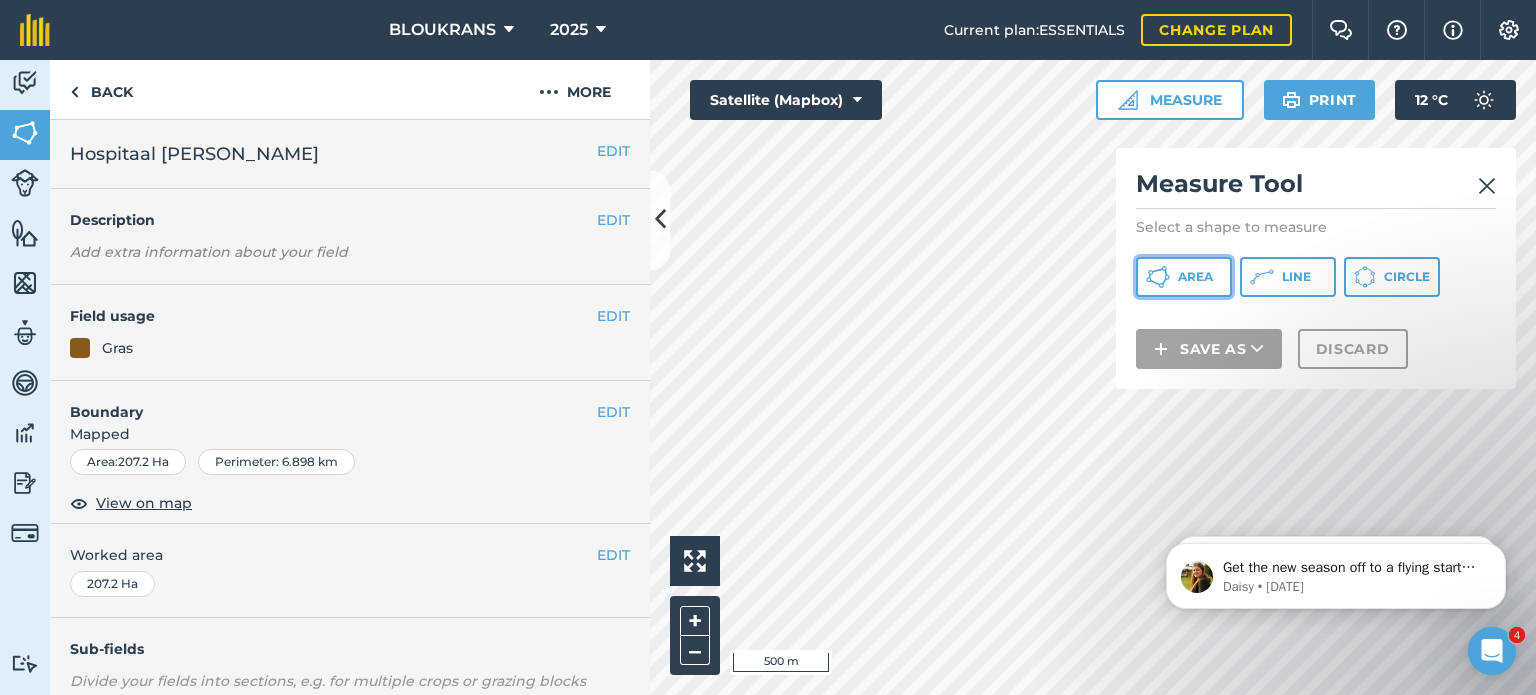 click on "Area" at bounding box center (1195, 277) 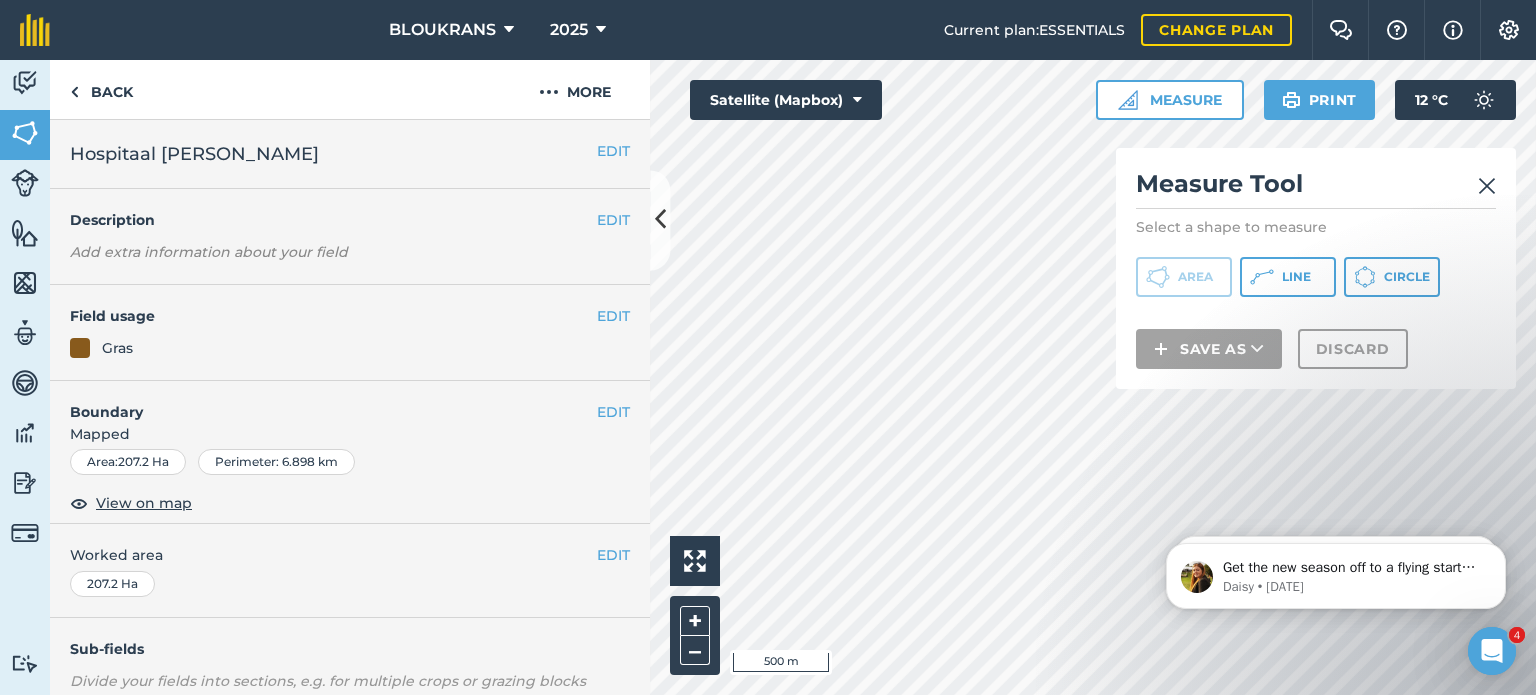 click at bounding box center [1487, 186] 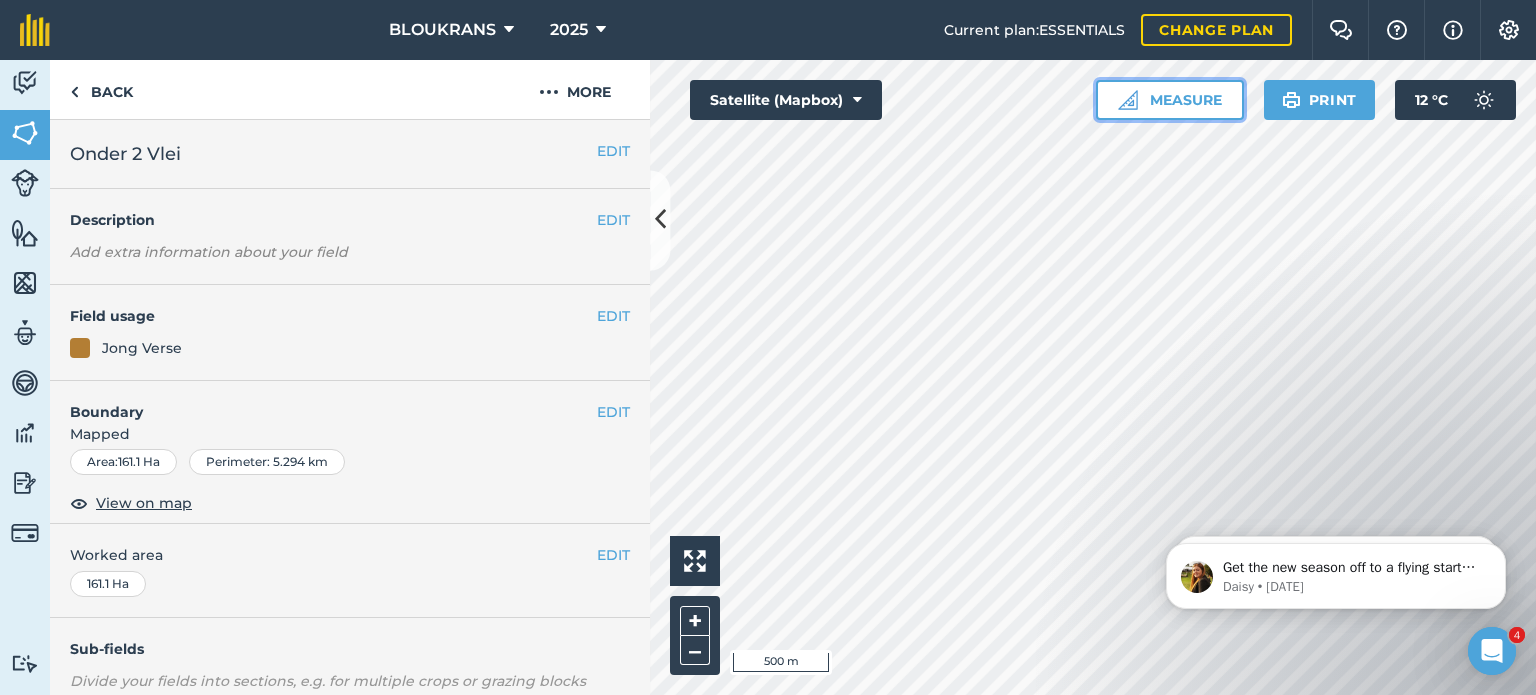 click on "Measure" at bounding box center [1170, 100] 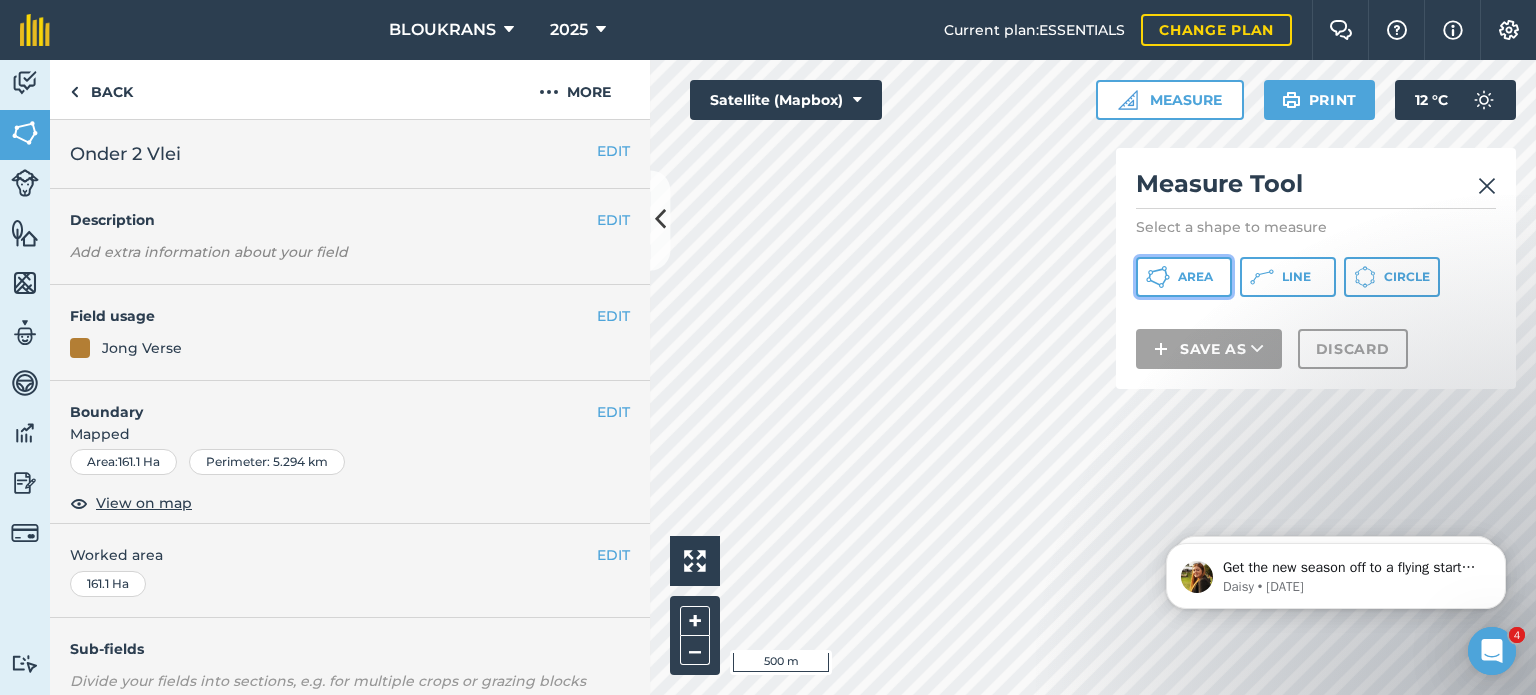 click on "Area" at bounding box center (1184, 277) 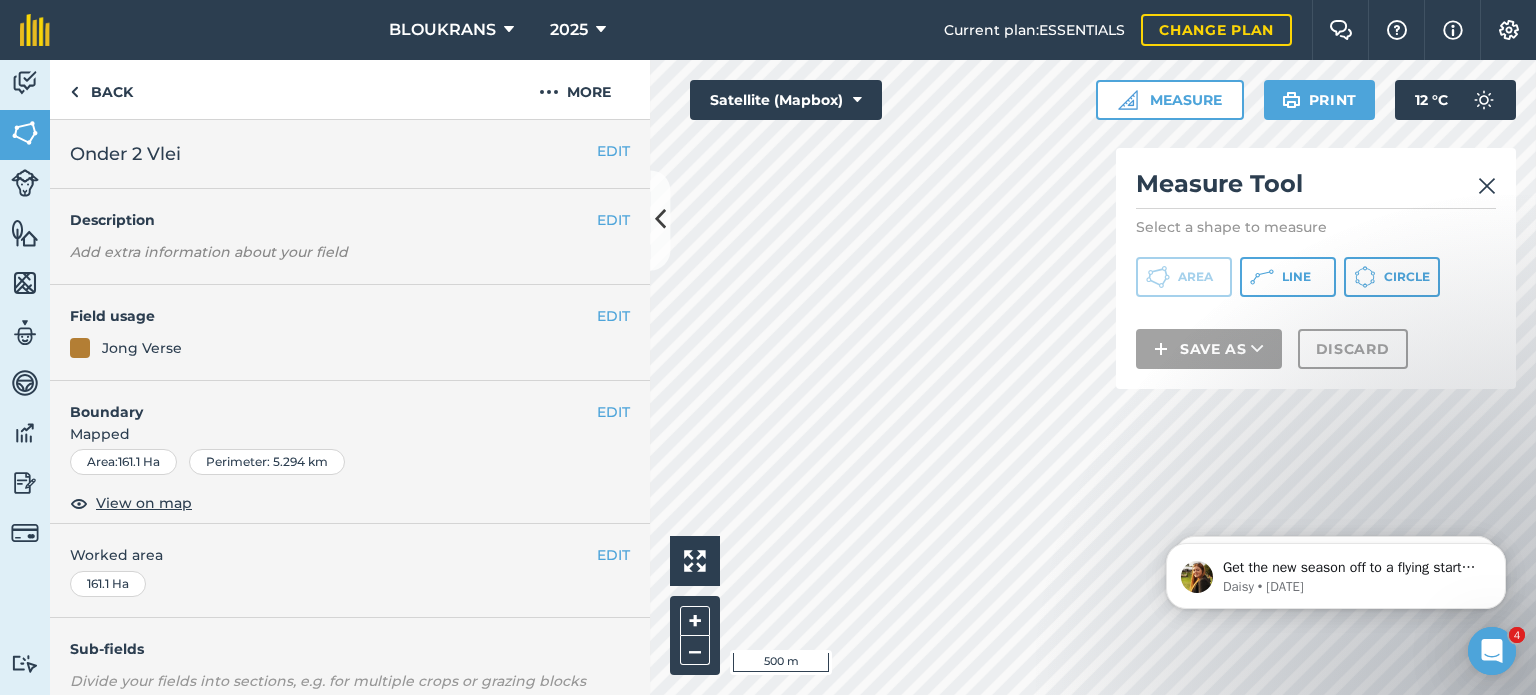 click on "Measure Tool" at bounding box center [1316, 188] 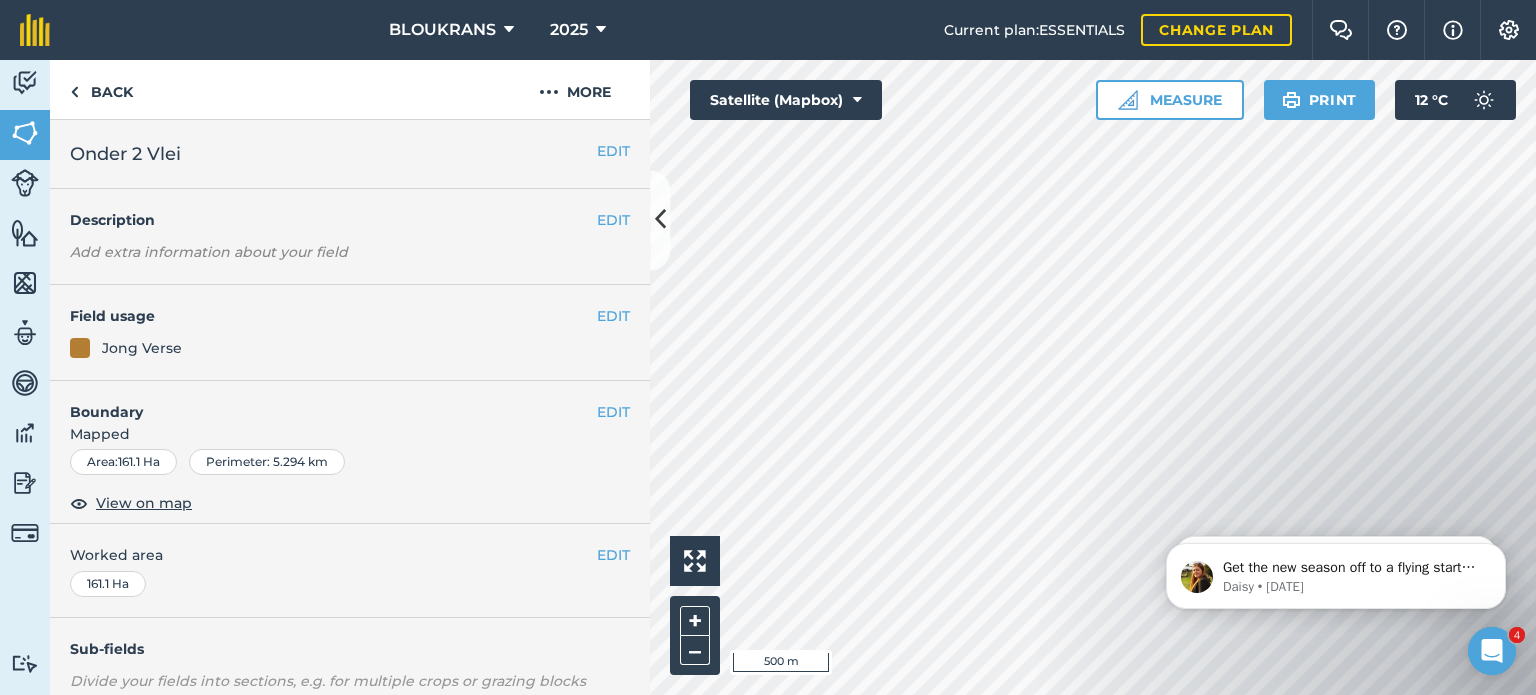 click on "Click to start drawing i 500 m + – Satellite (Mapbox) Measure Print 12   ° C" at bounding box center (1093, 377) 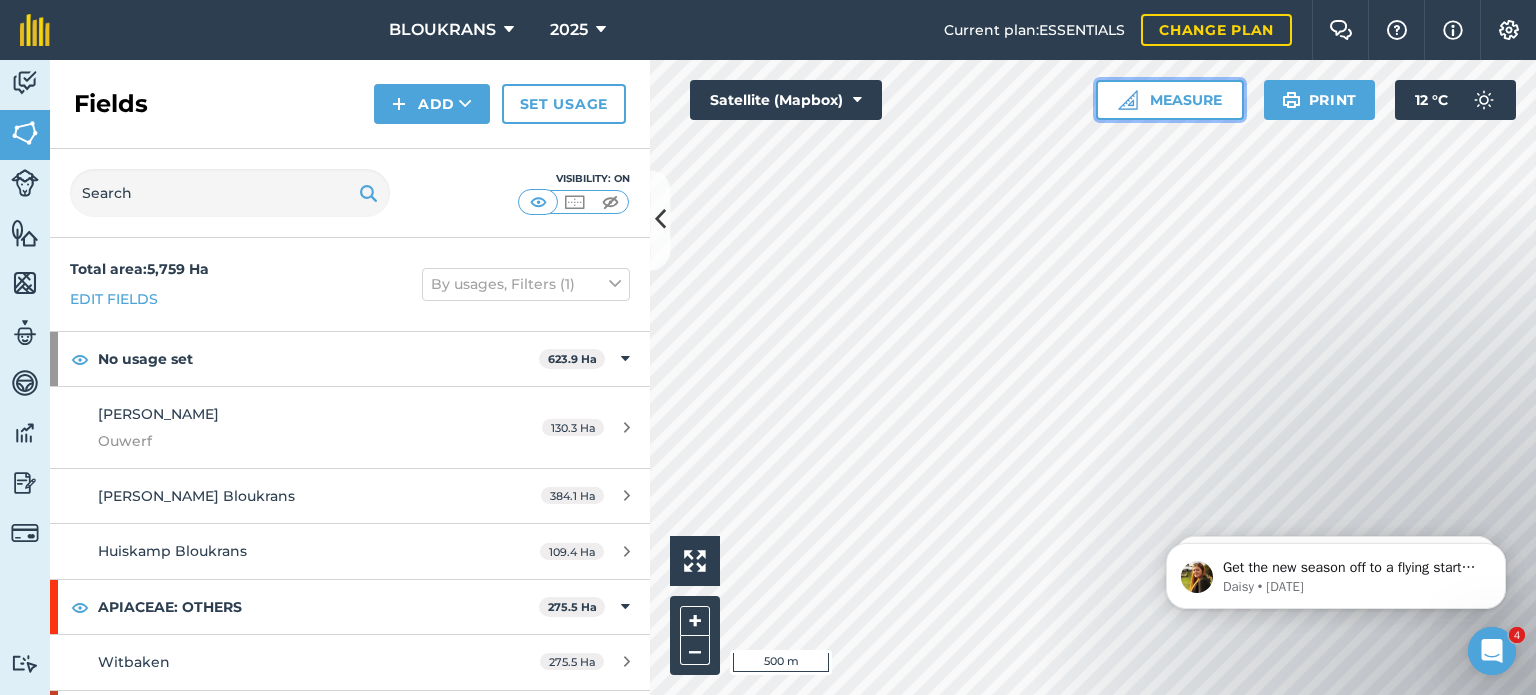 click on "Measure" at bounding box center (1170, 100) 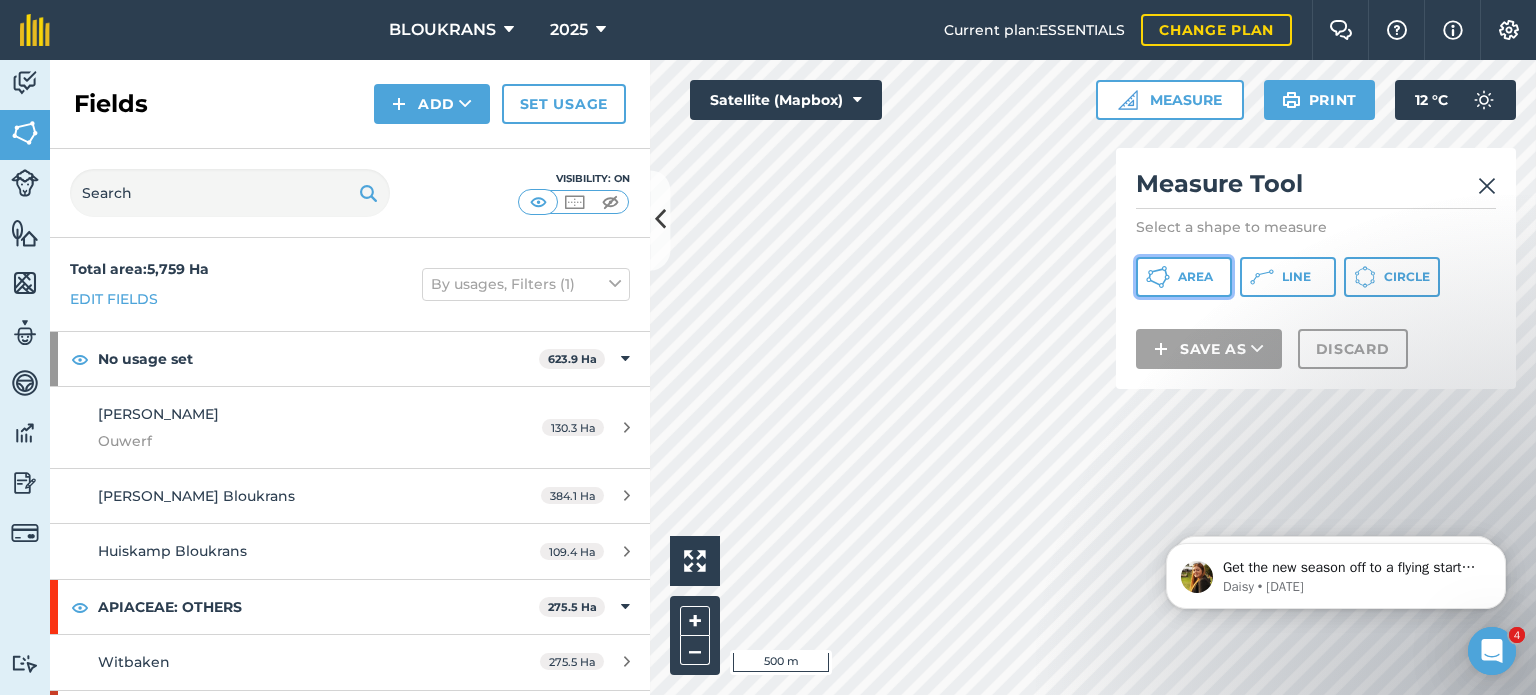 click on "Area" at bounding box center (1195, 277) 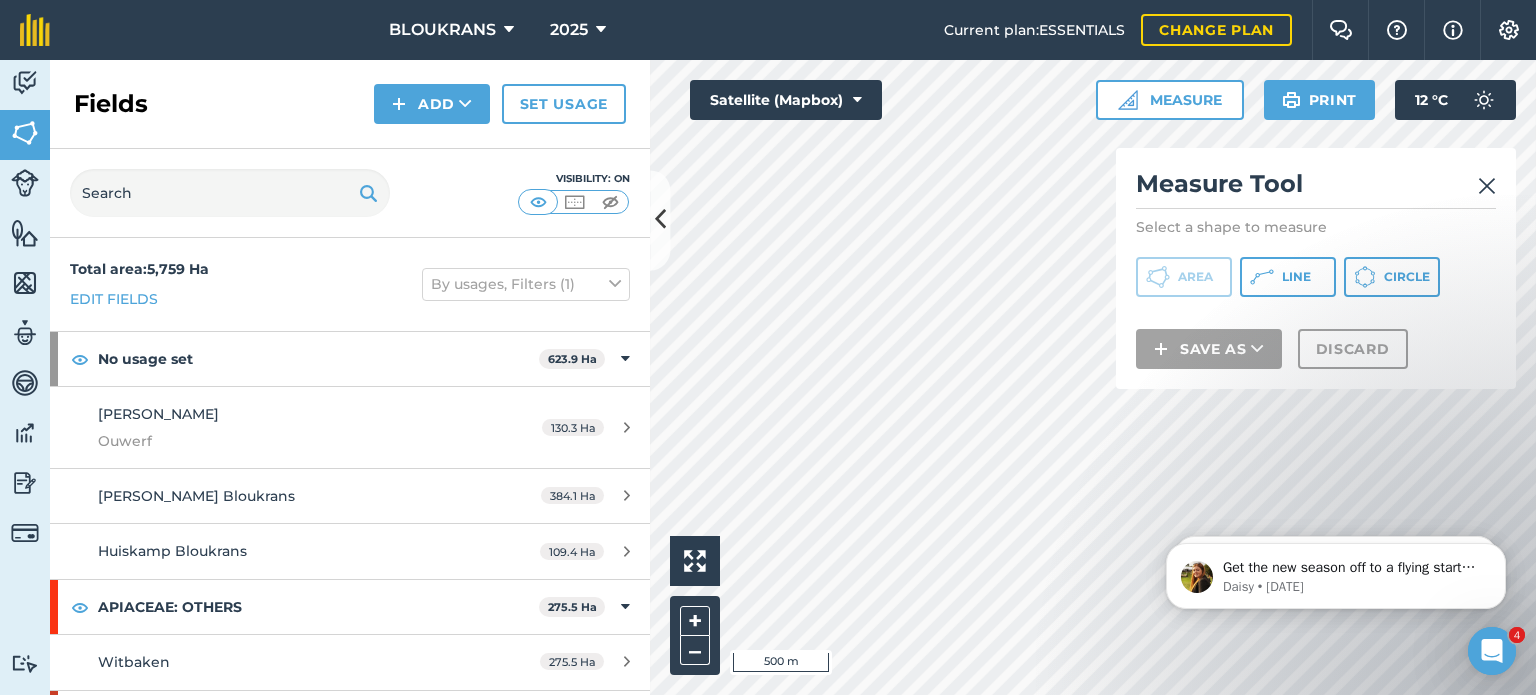 click at bounding box center (1487, 186) 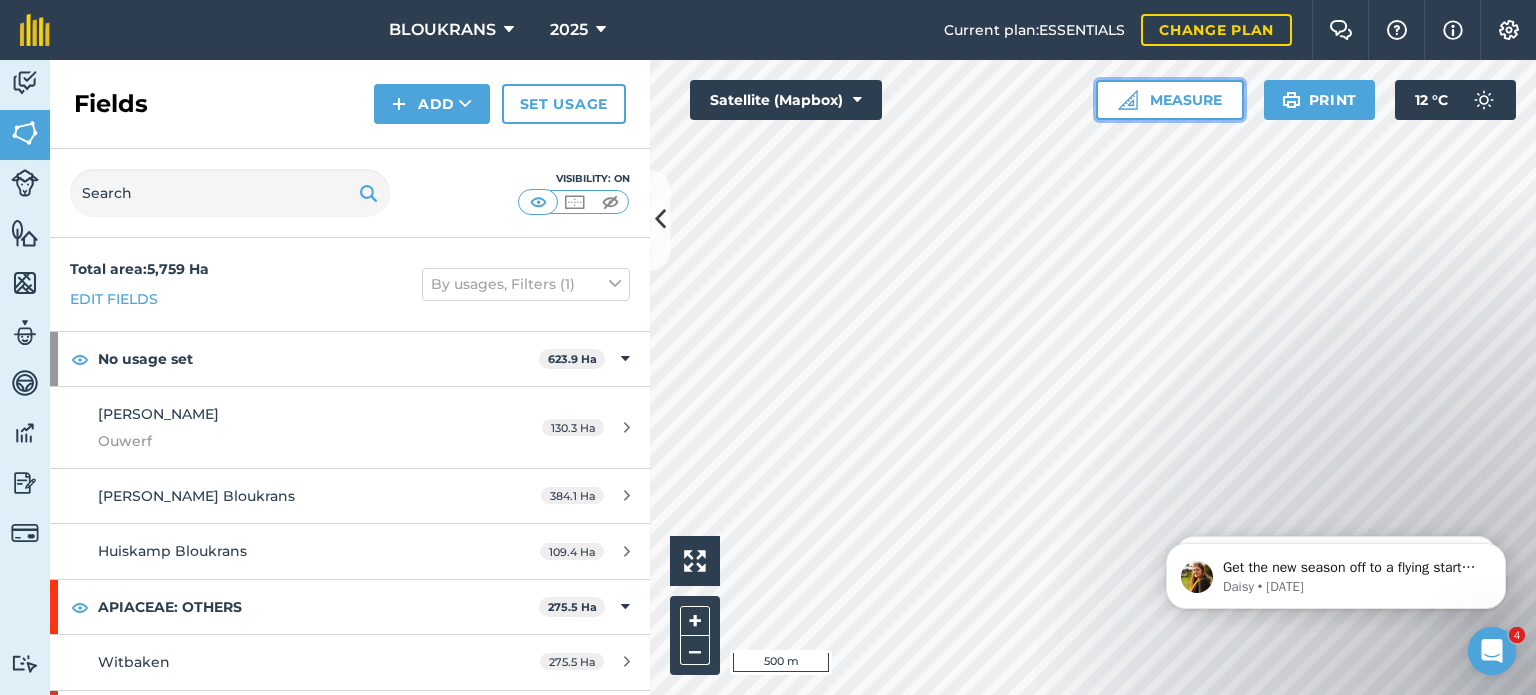 click at bounding box center (1128, 100) 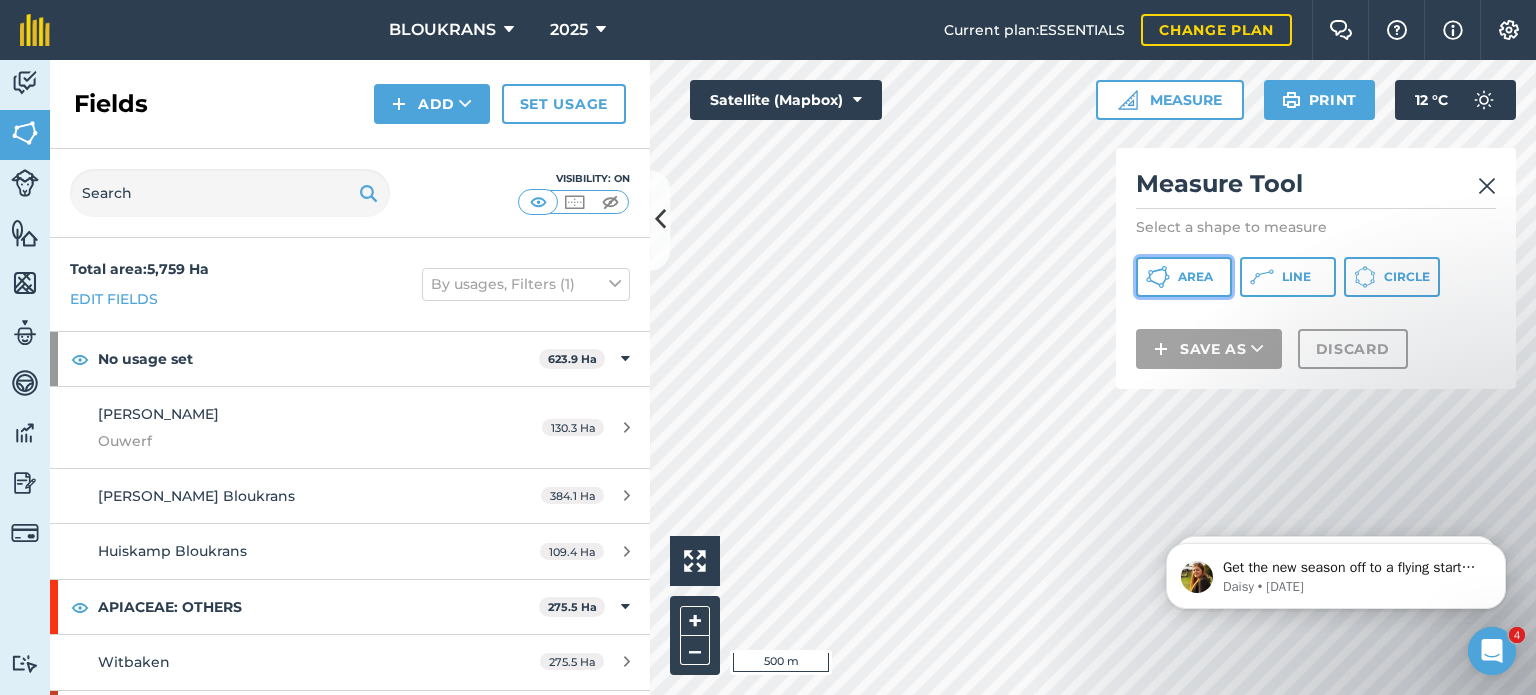 click 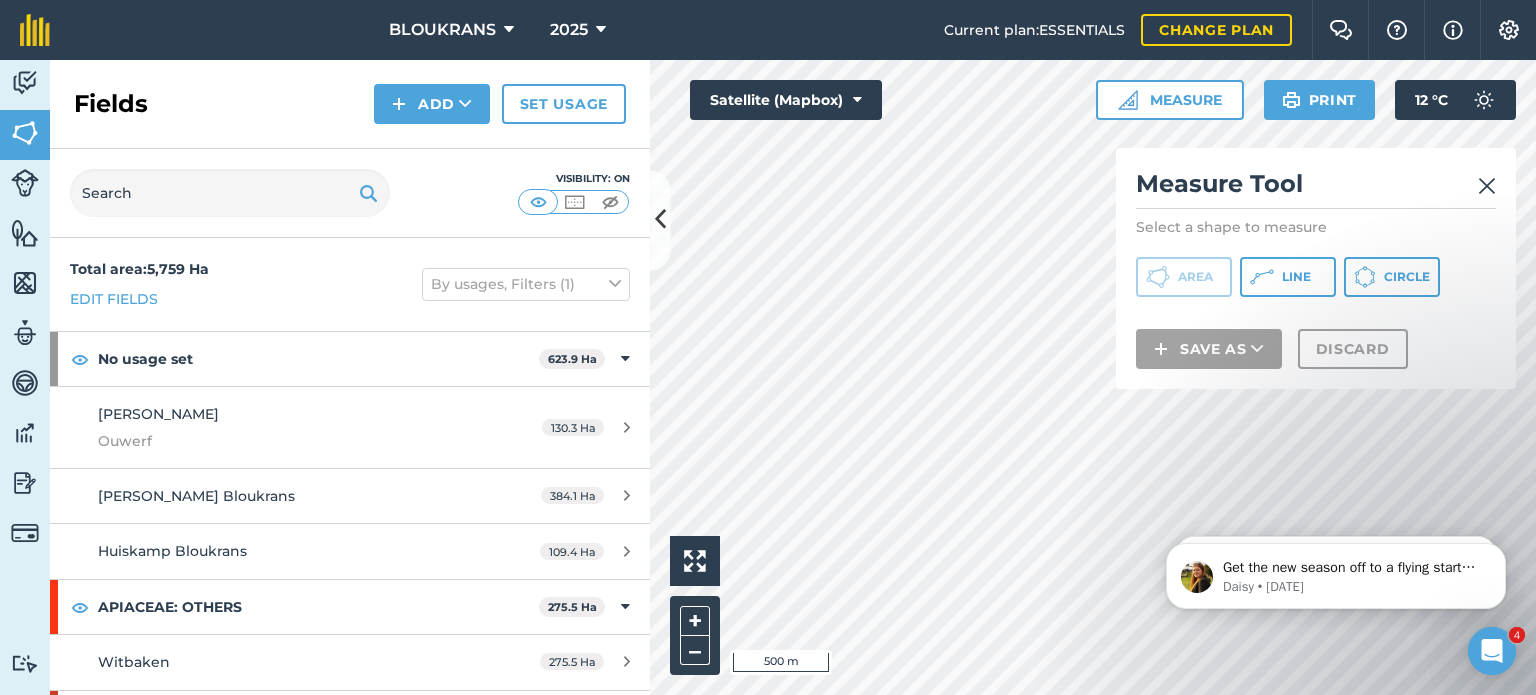 click at bounding box center (1487, 186) 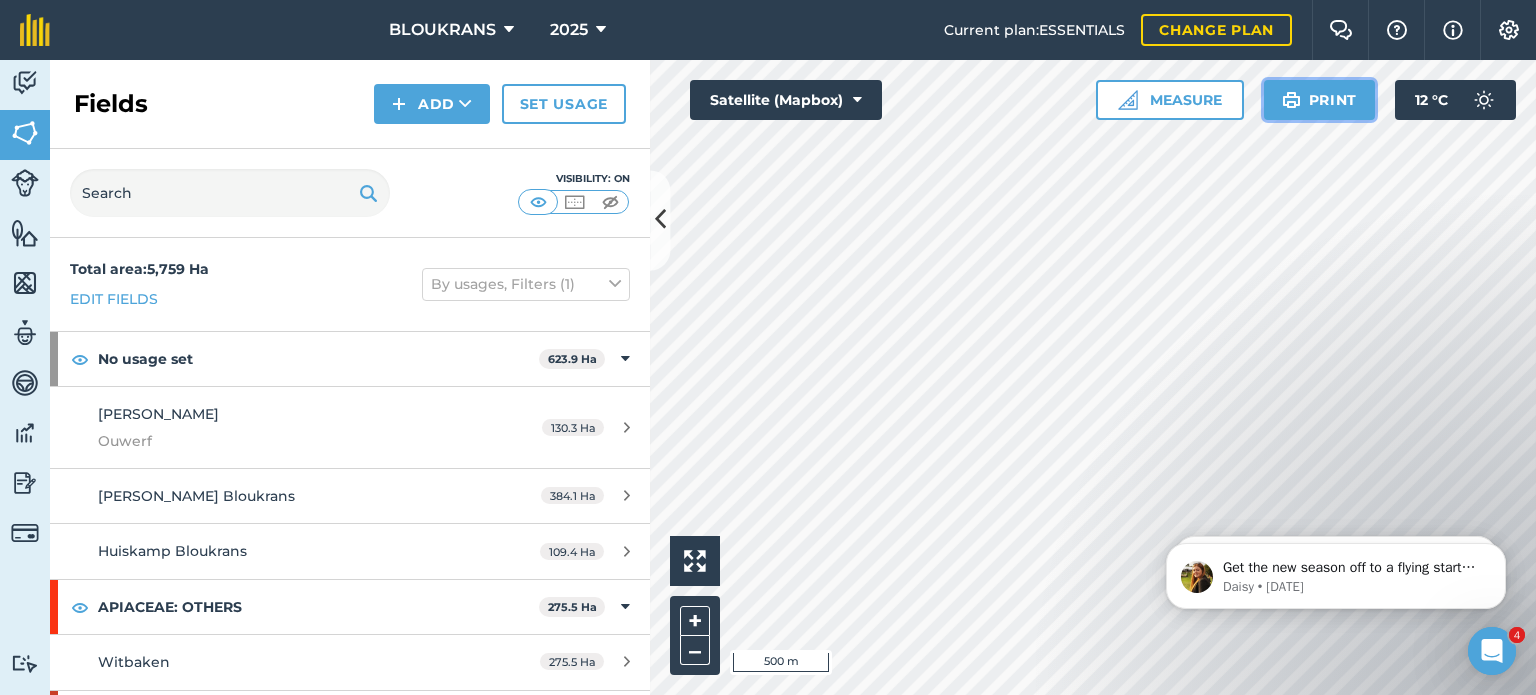 click on "Print" at bounding box center [1320, 100] 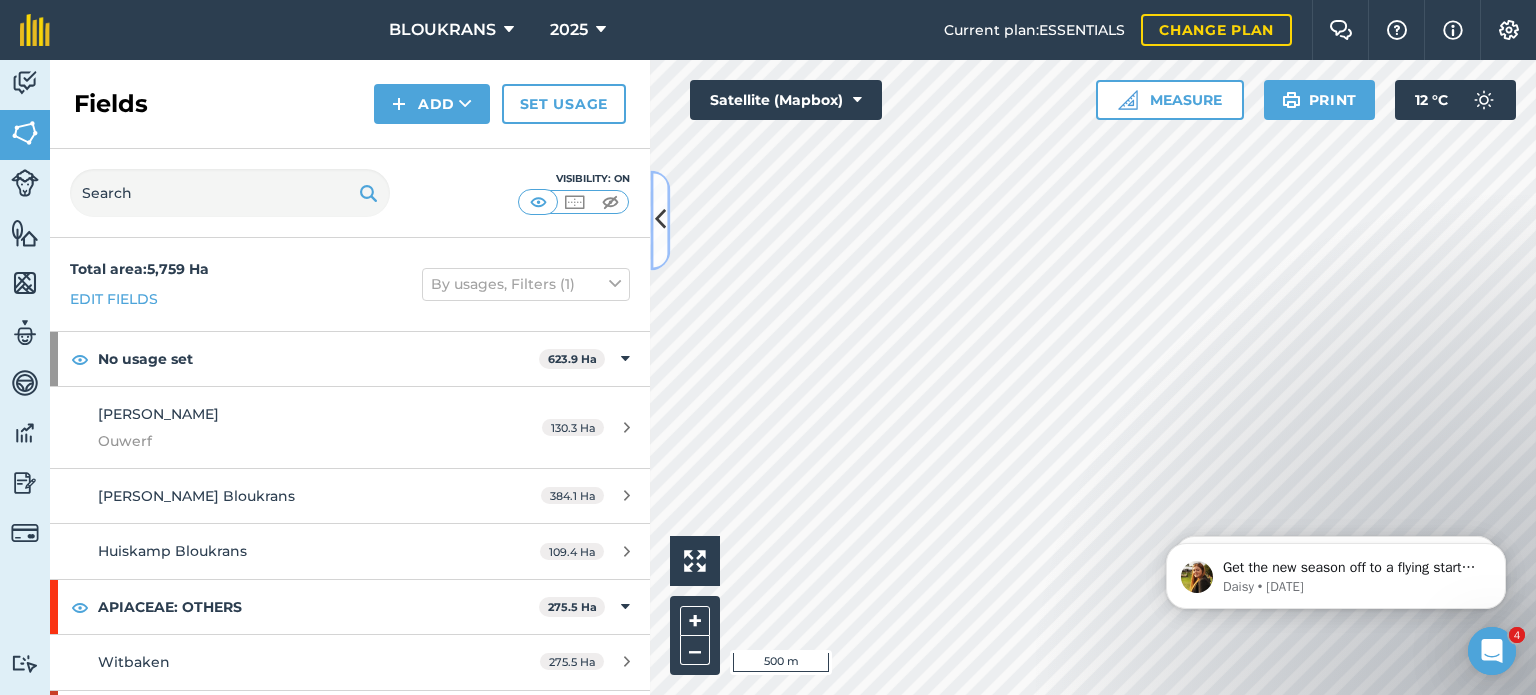 click at bounding box center [660, 220] 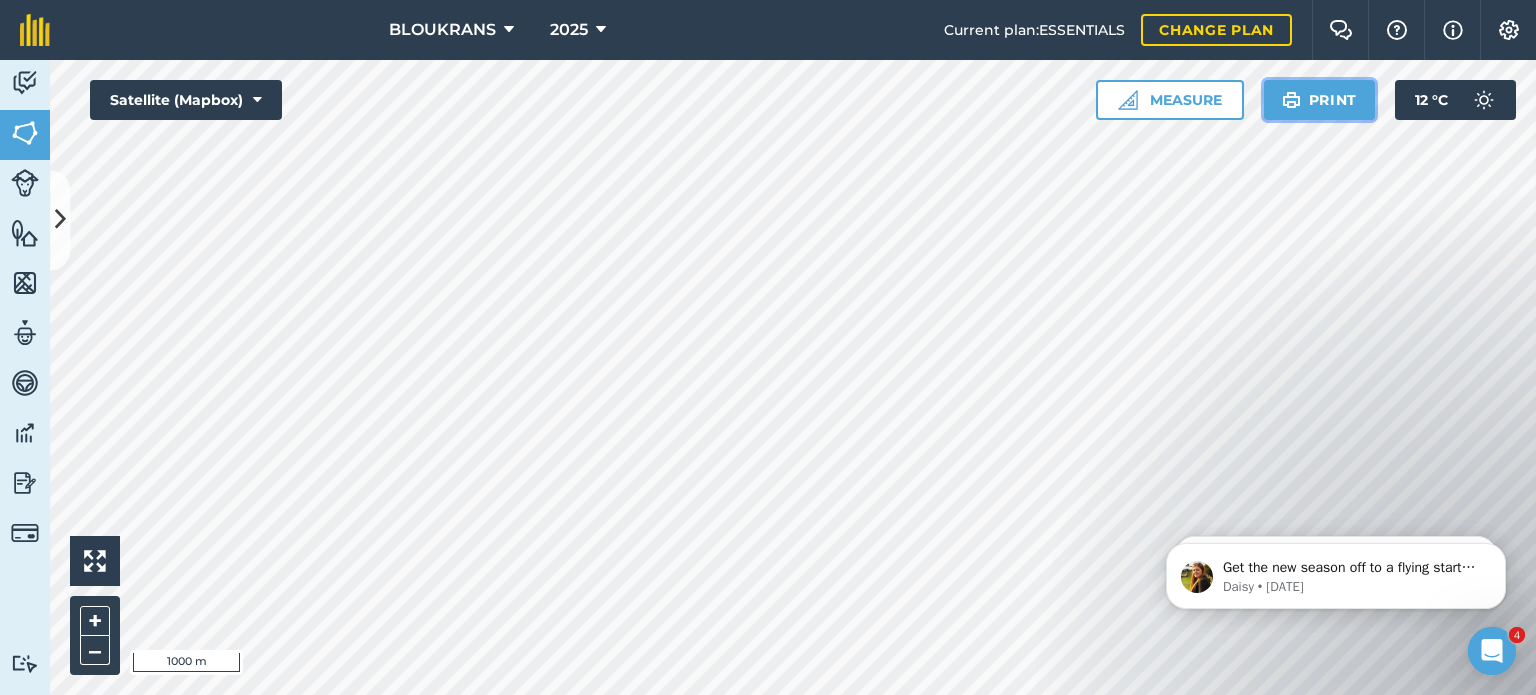 drag, startPoint x: 1322, startPoint y: 106, endPoint x: 3, endPoint y: 109, distance: 1319.0034 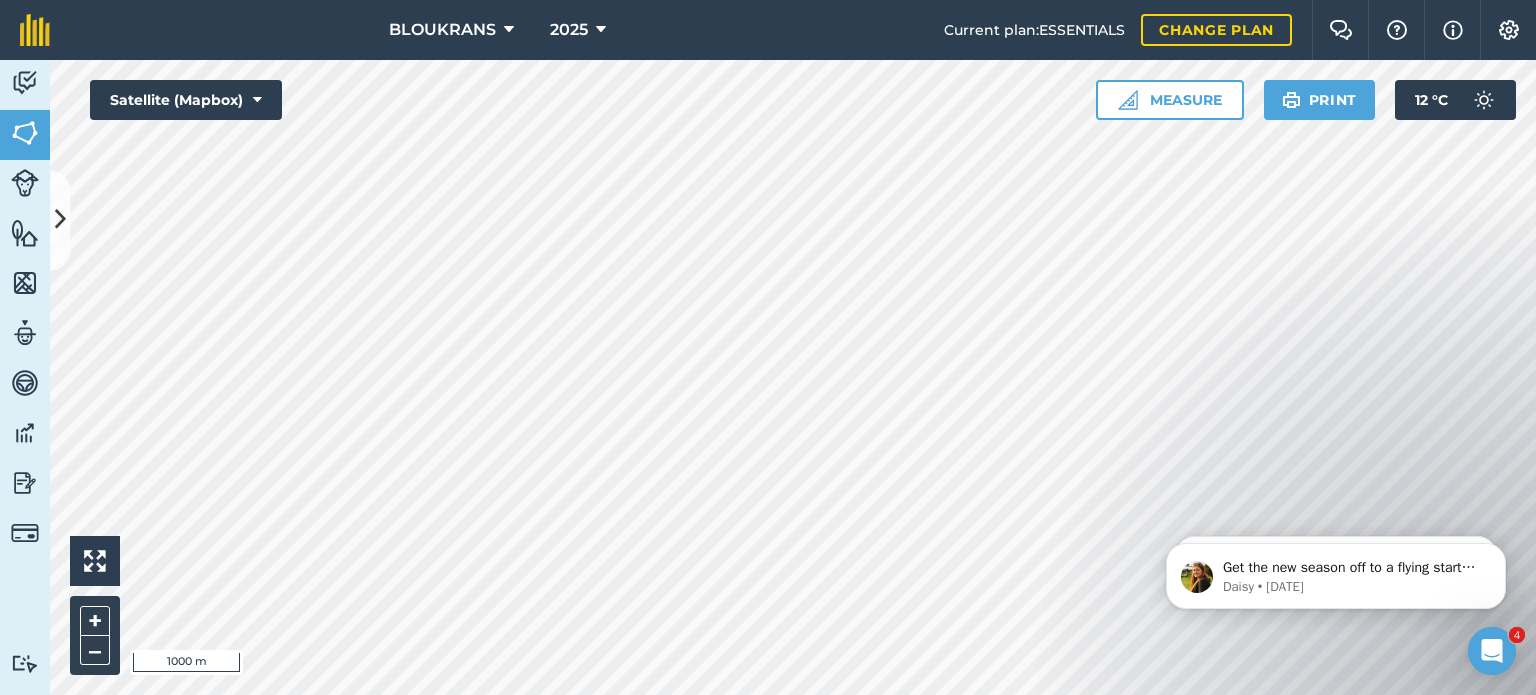 click on "Click to start drawing i 1000 m + – Satellite (Mapbox) Measure Print 12   ° C" at bounding box center [793, 377] 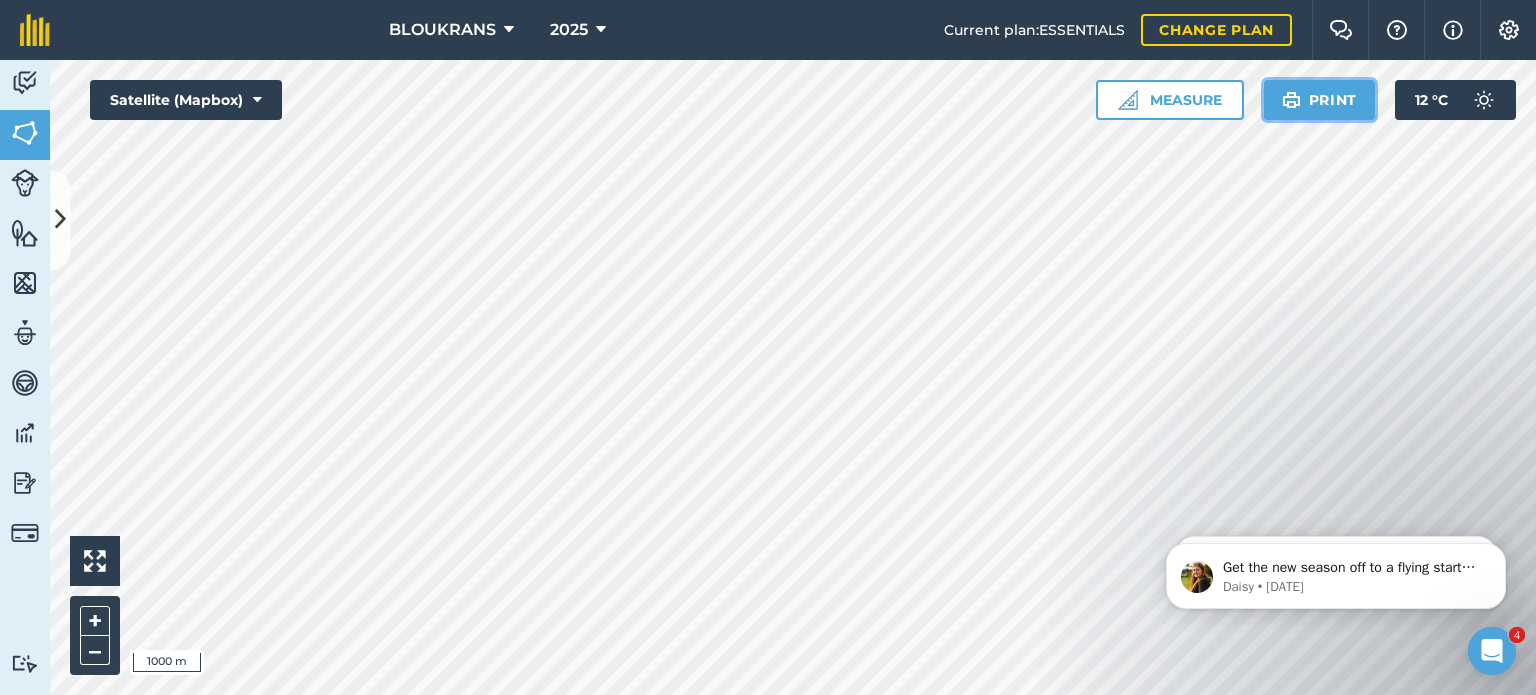 drag, startPoint x: 1336, startPoint y: 94, endPoint x: 70, endPoint y: 99, distance: 1266.0099 